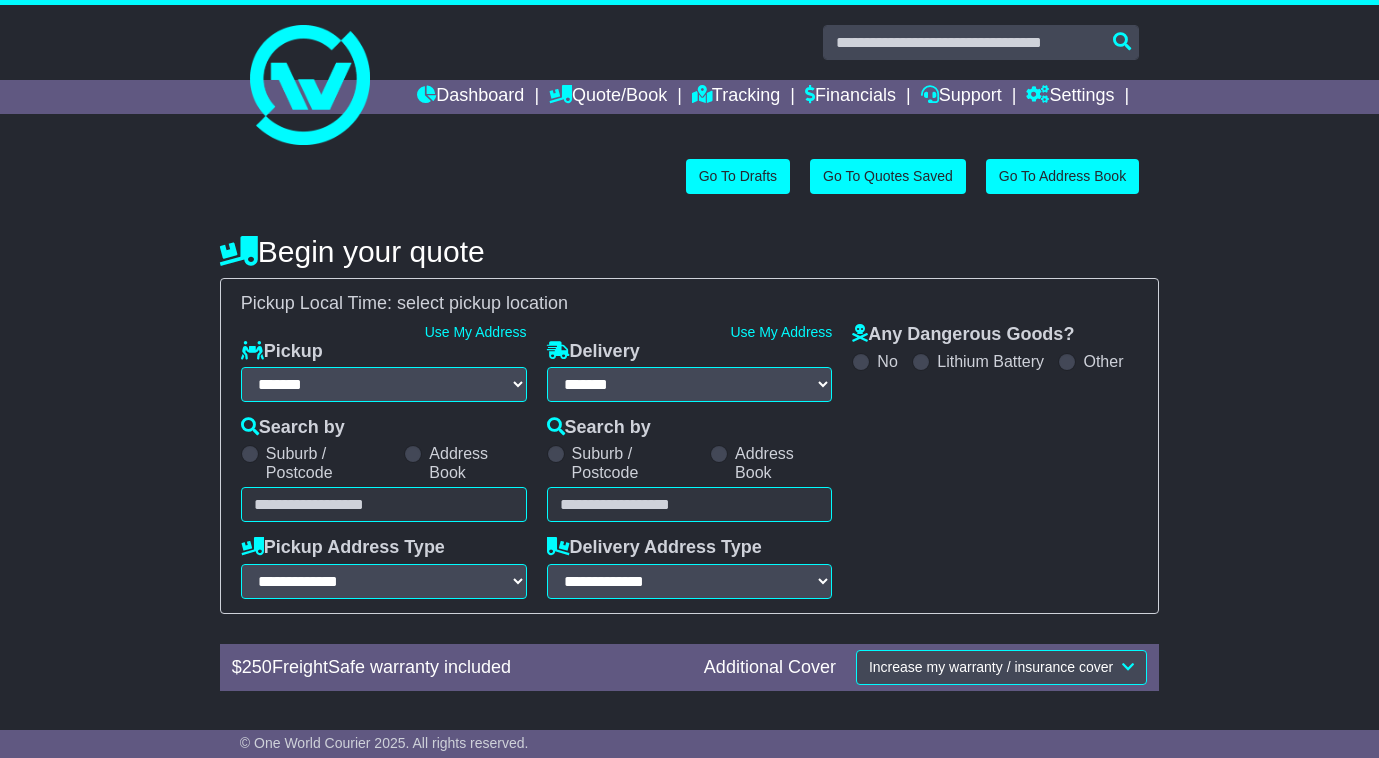 select on "**" 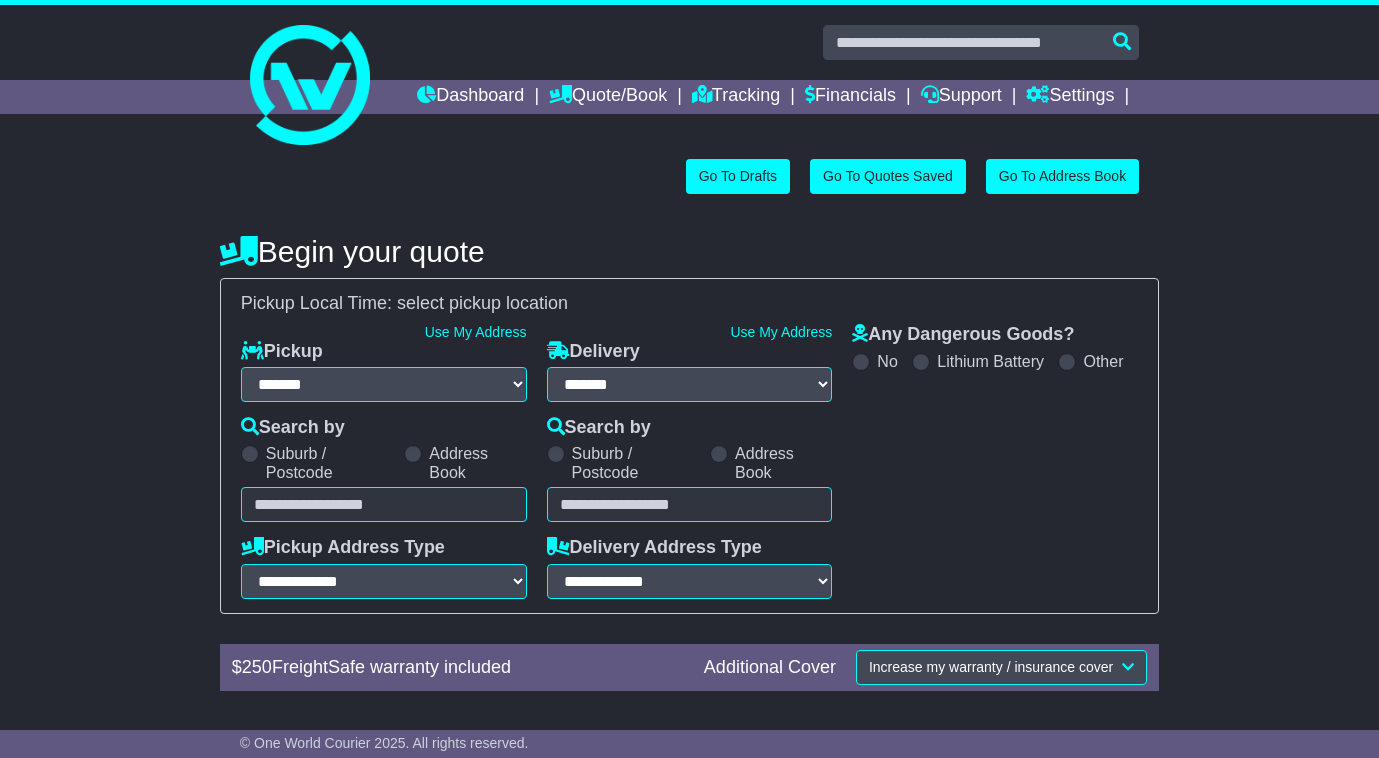 click on "Pickup Address Type" at bounding box center (343, 548) 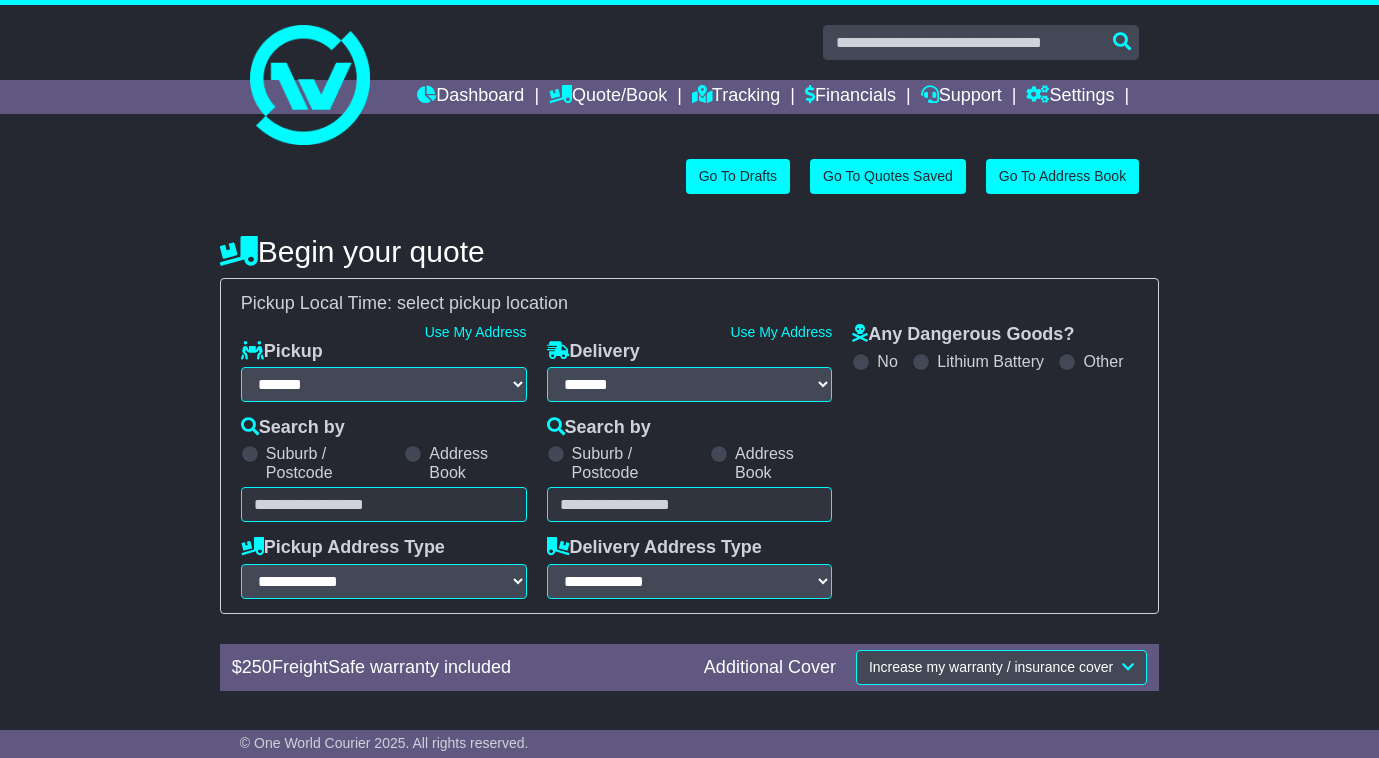 scroll, scrollTop: 0, scrollLeft: 0, axis: both 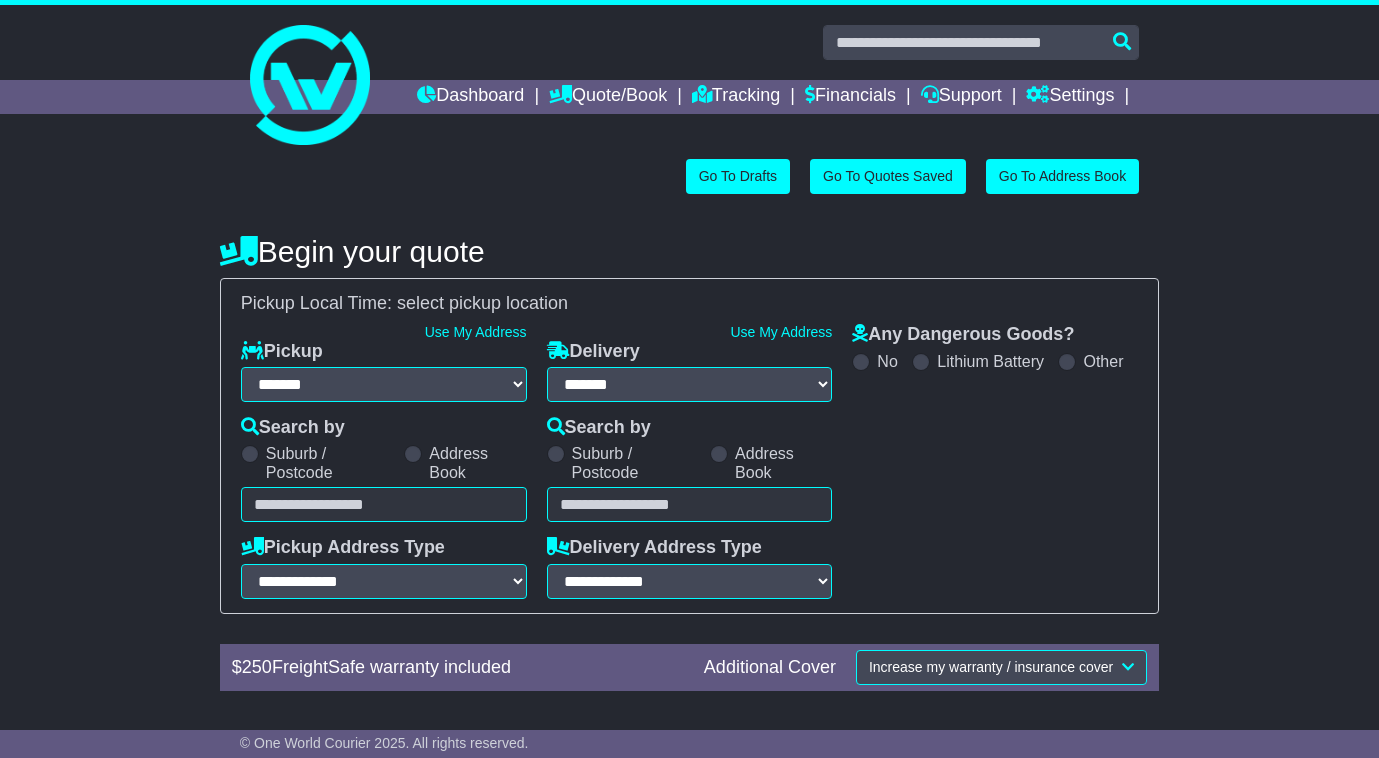 click at bounding box center [384, 504] 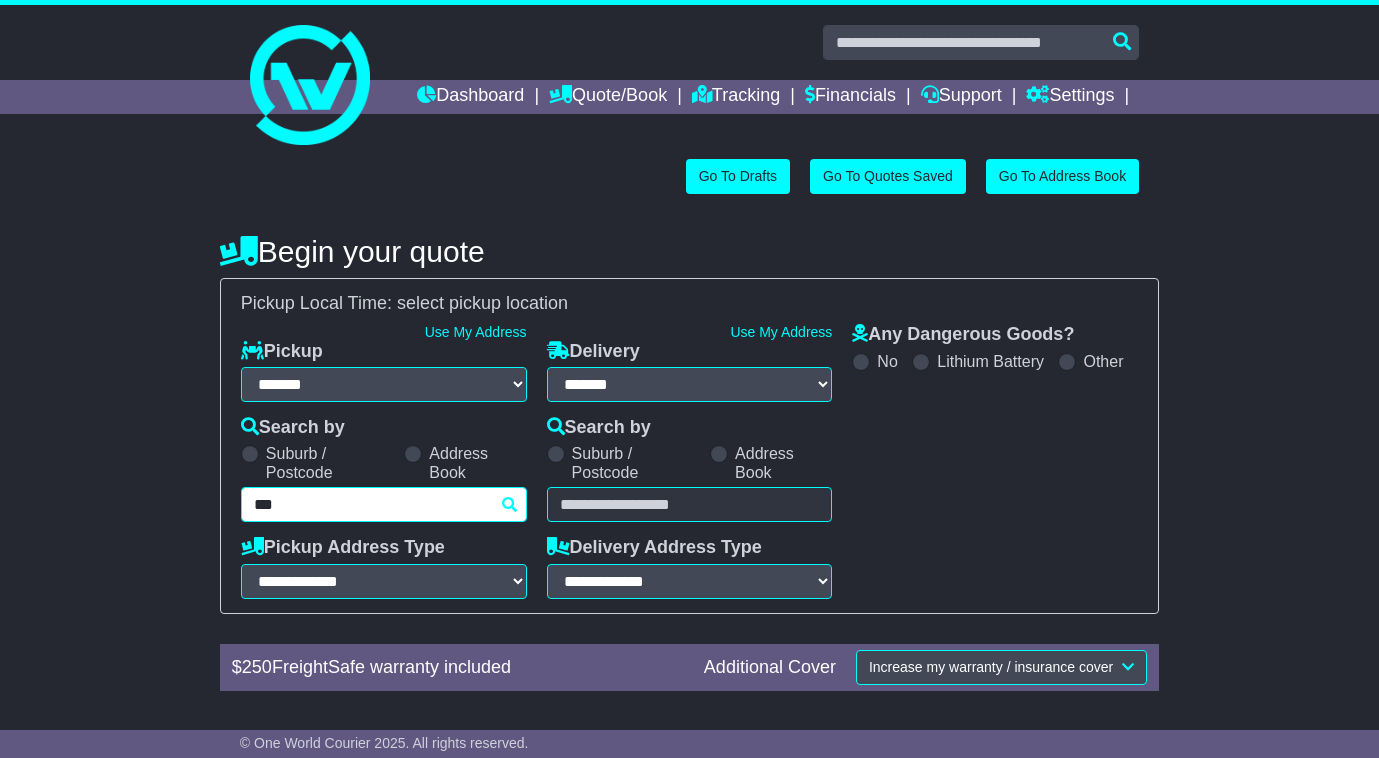 type on "****" 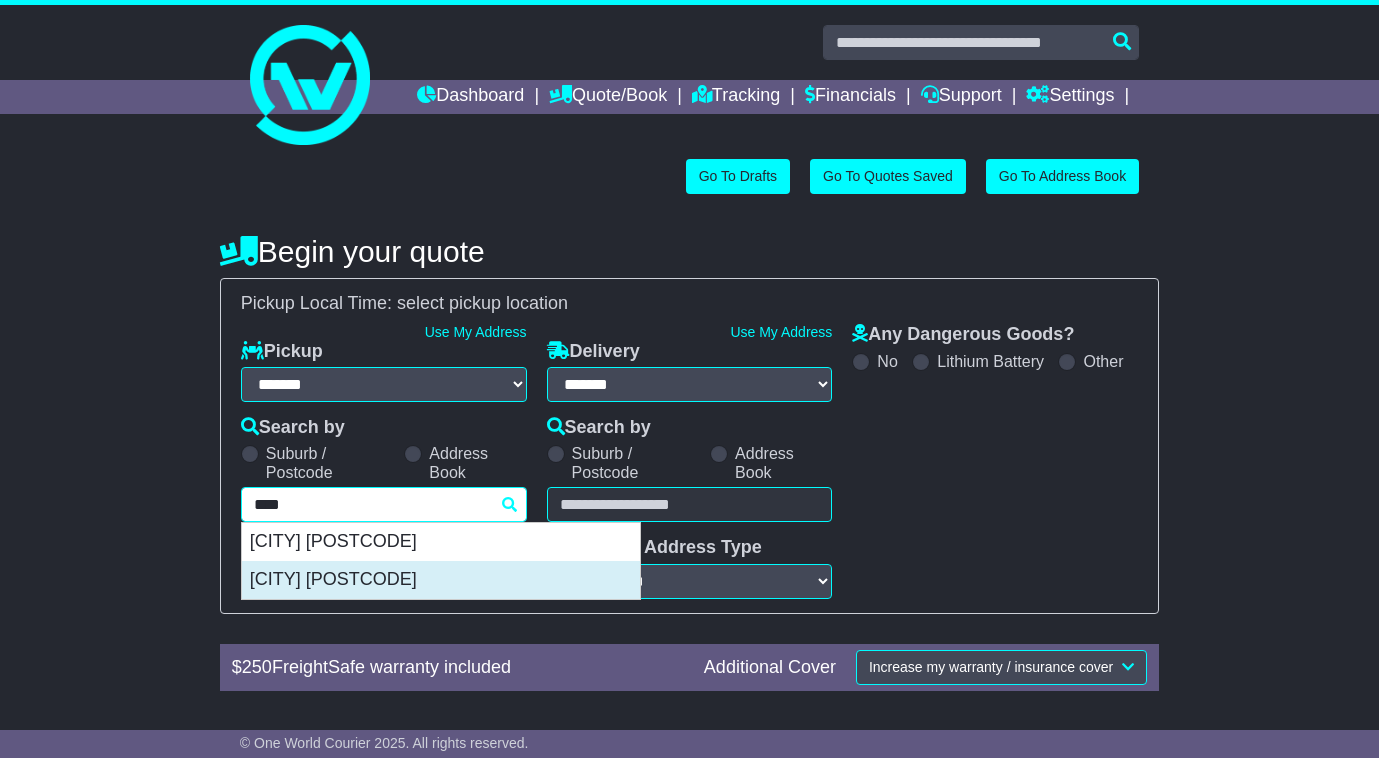 click on "[CITY] [POSTCODE]" at bounding box center (441, 580) 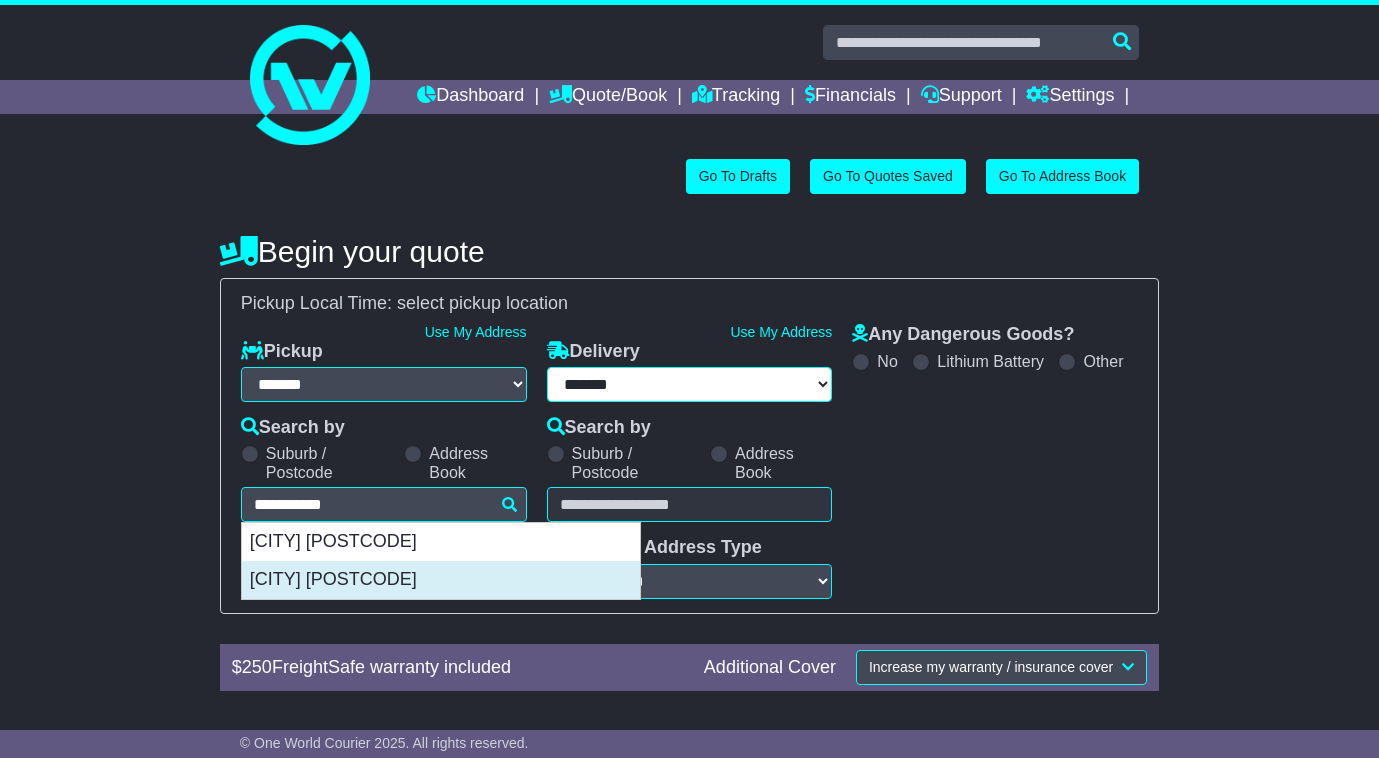type on "**********" 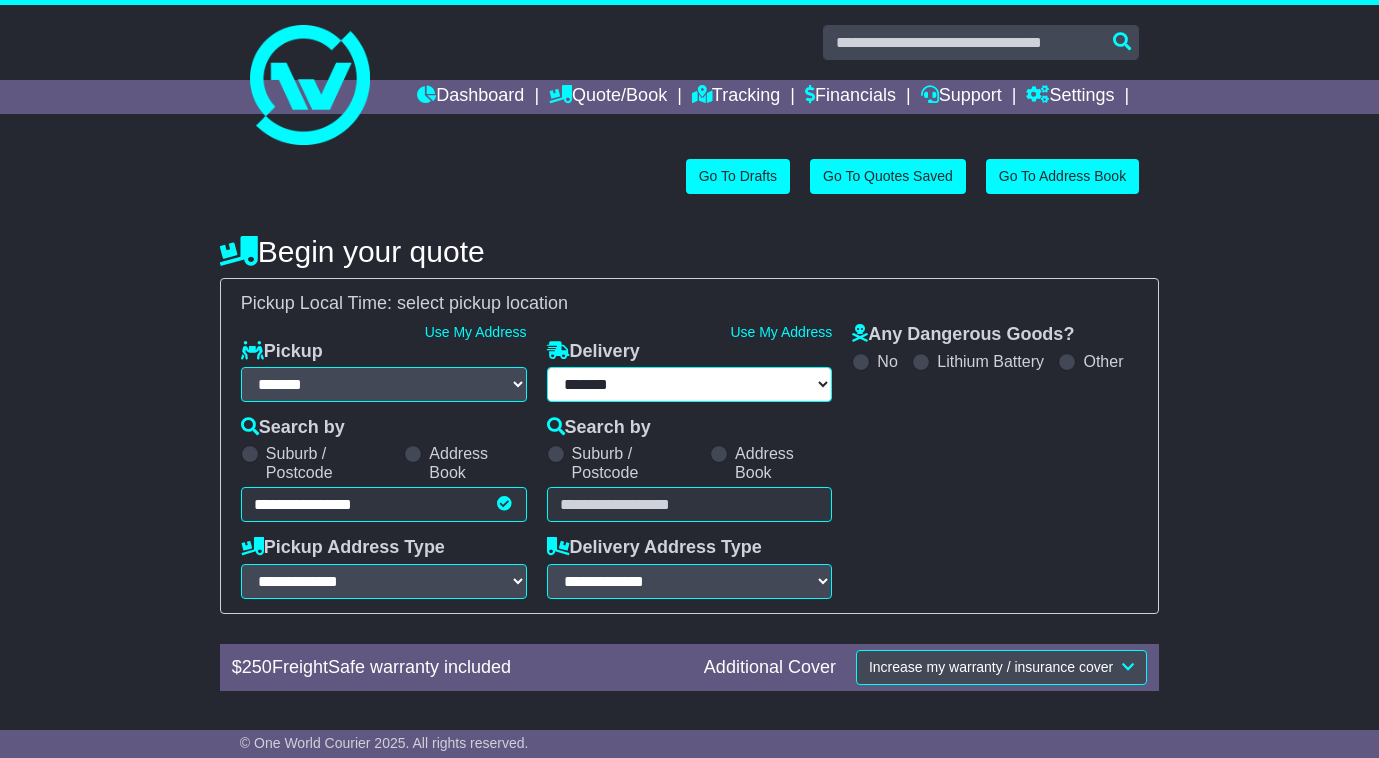 type on "**********" 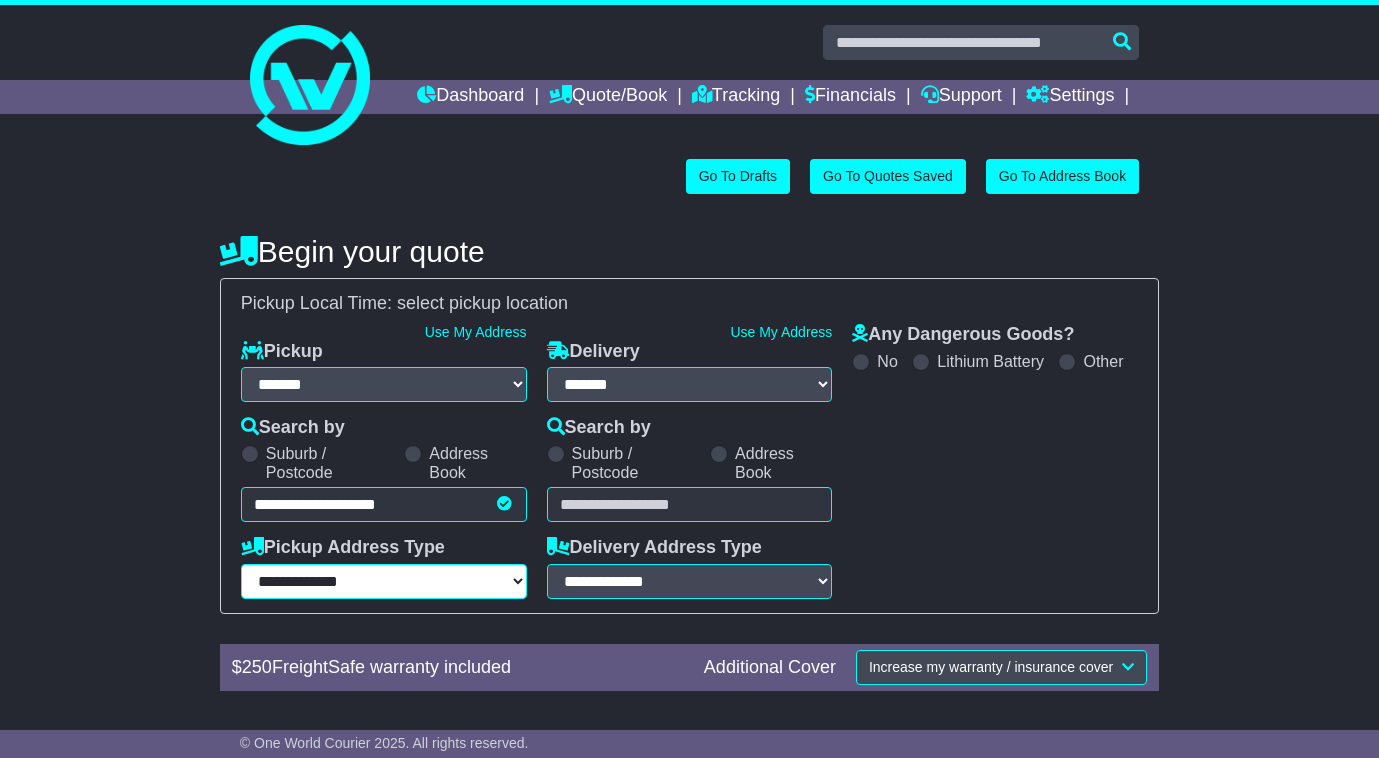 click on "**********" at bounding box center (384, 581) 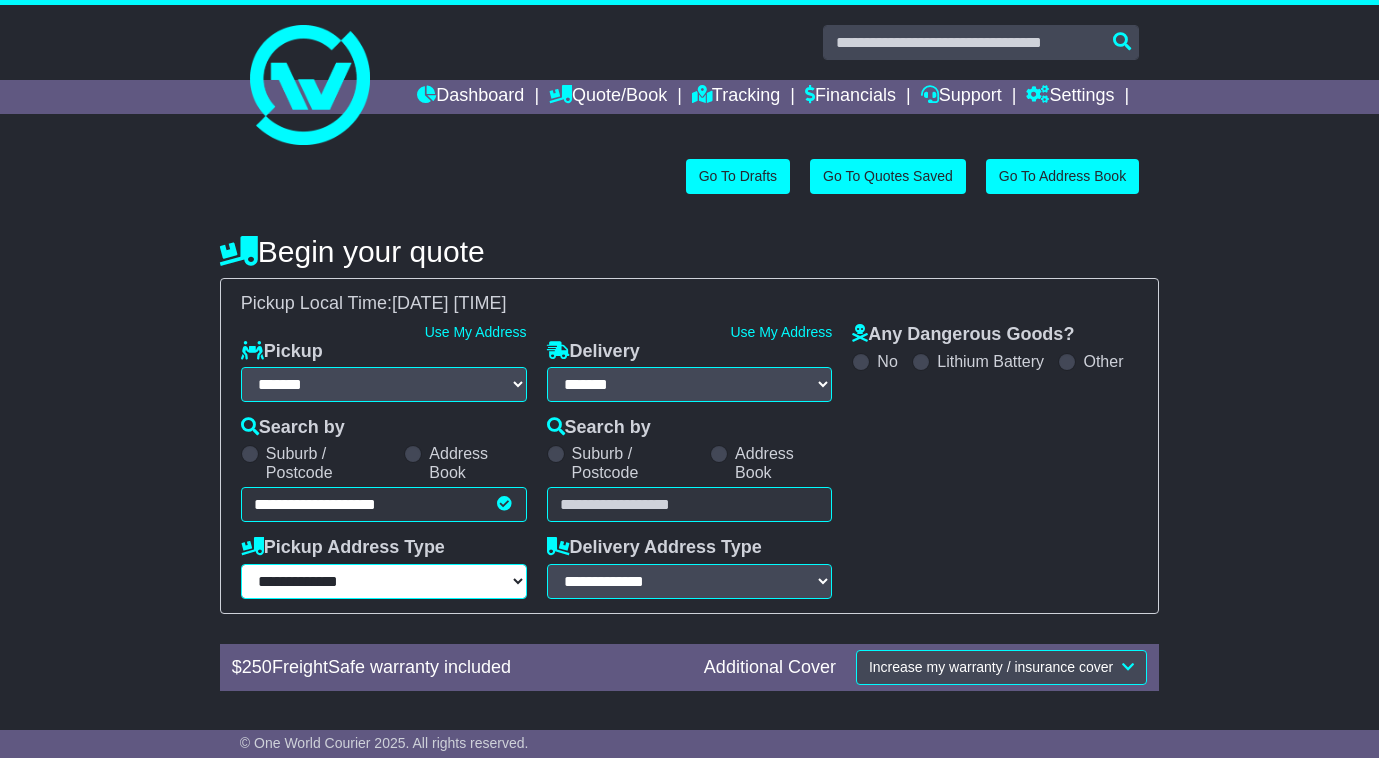 select on "**********" 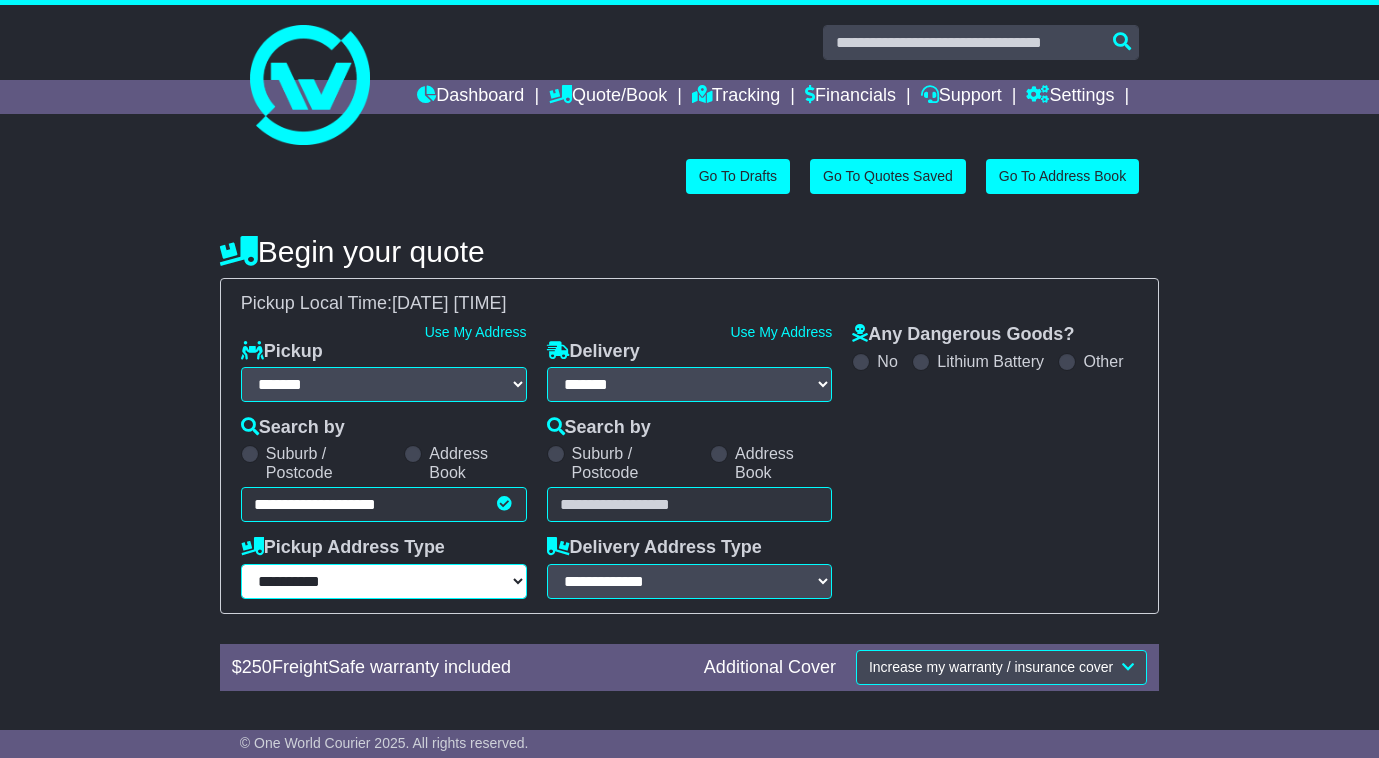 click on "**********" at bounding box center (384, 581) 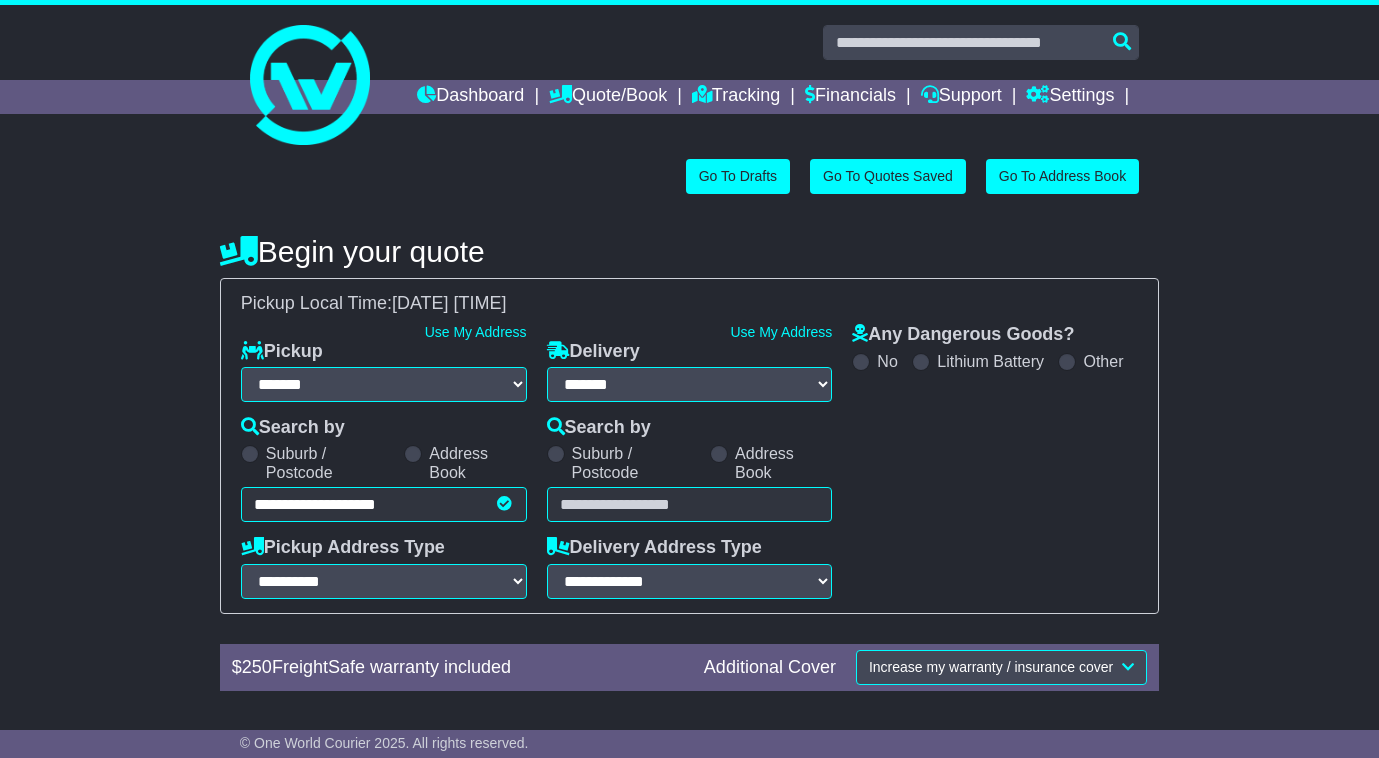 click at bounding box center [690, 504] 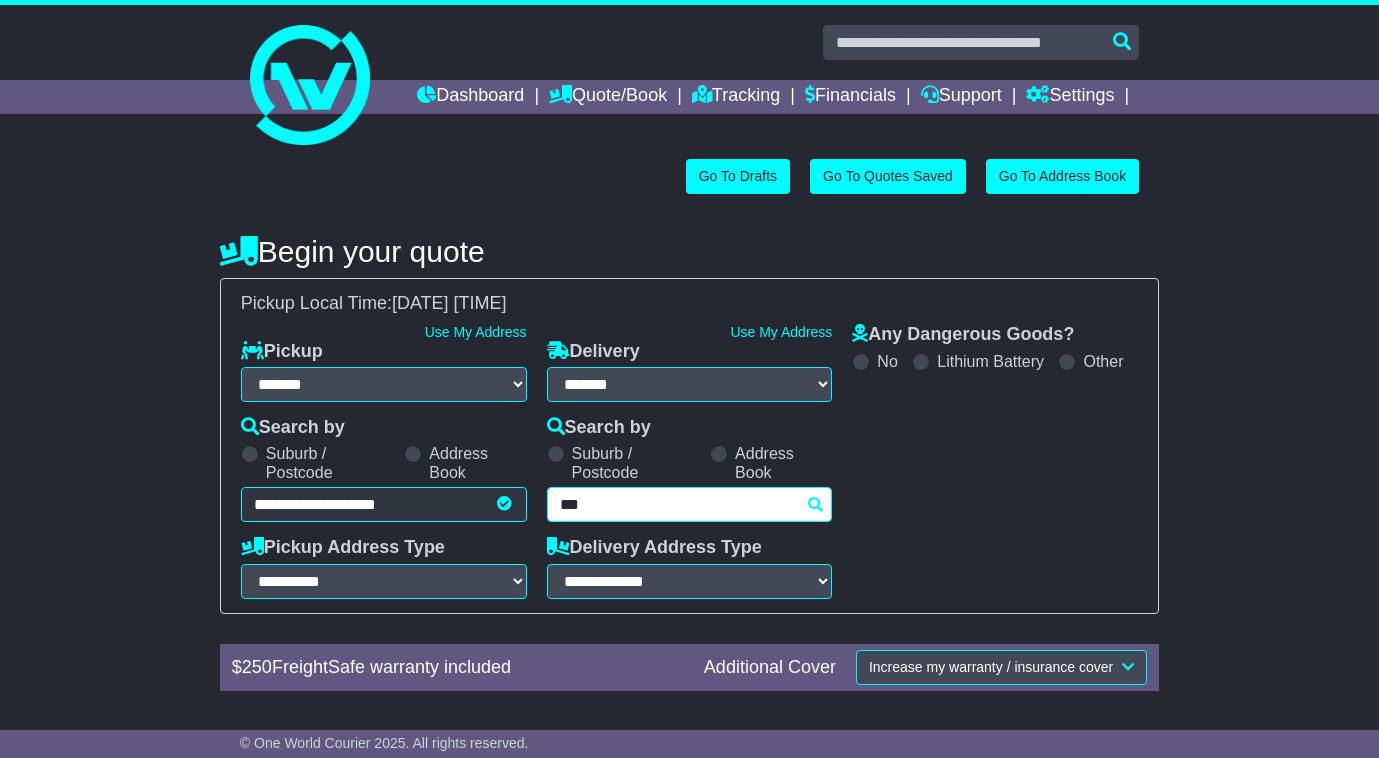 type on "****" 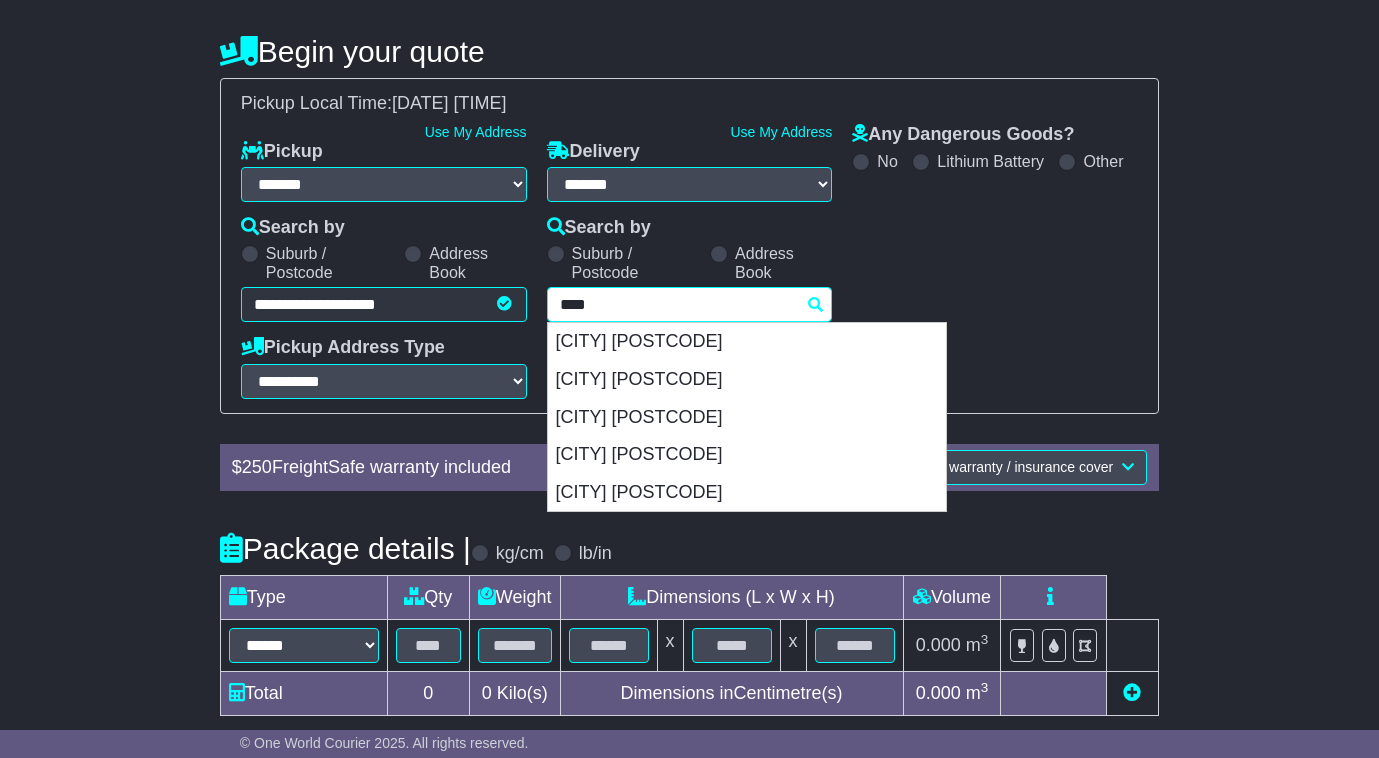 scroll, scrollTop: 300, scrollLeft: 0, axis: vertical 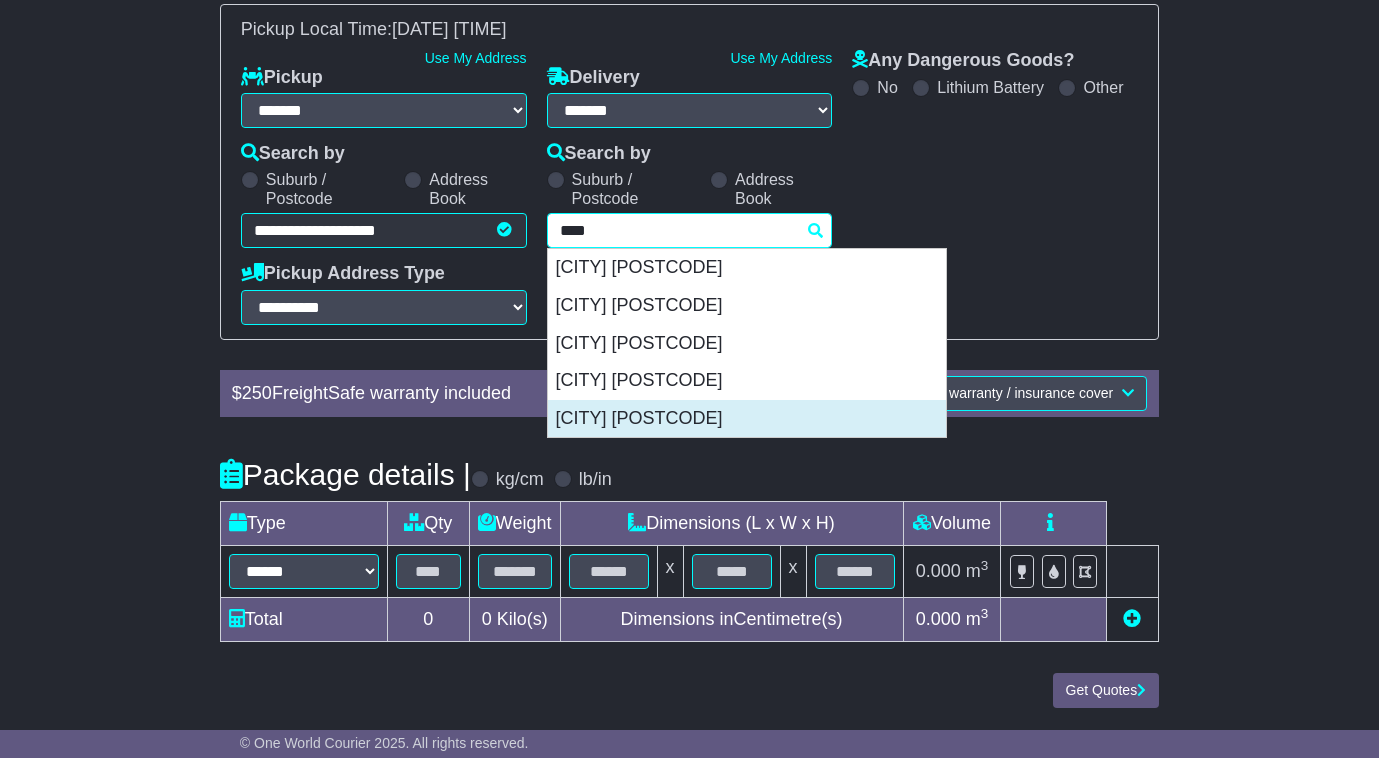 click on "WEST FOOTSCRAY 3012" at bounding box center [747, 419] 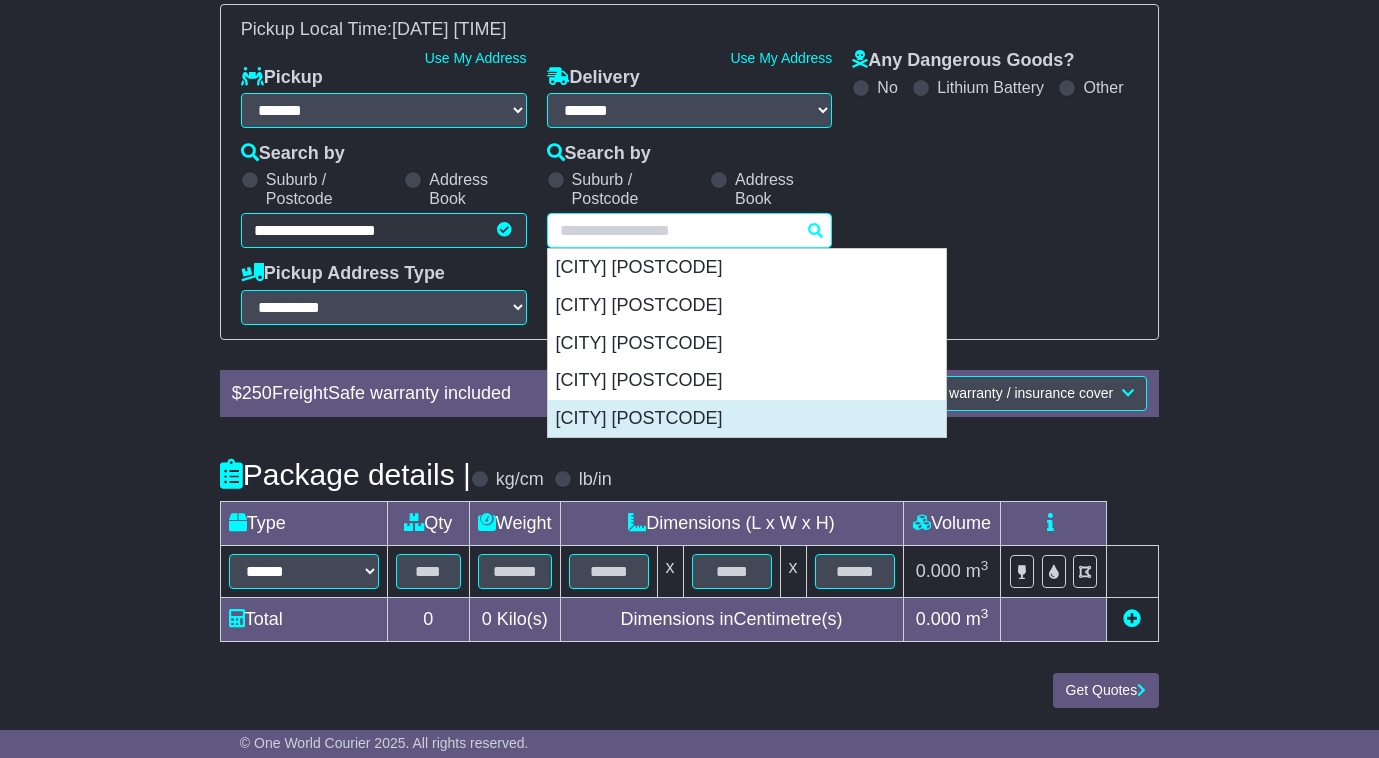 select 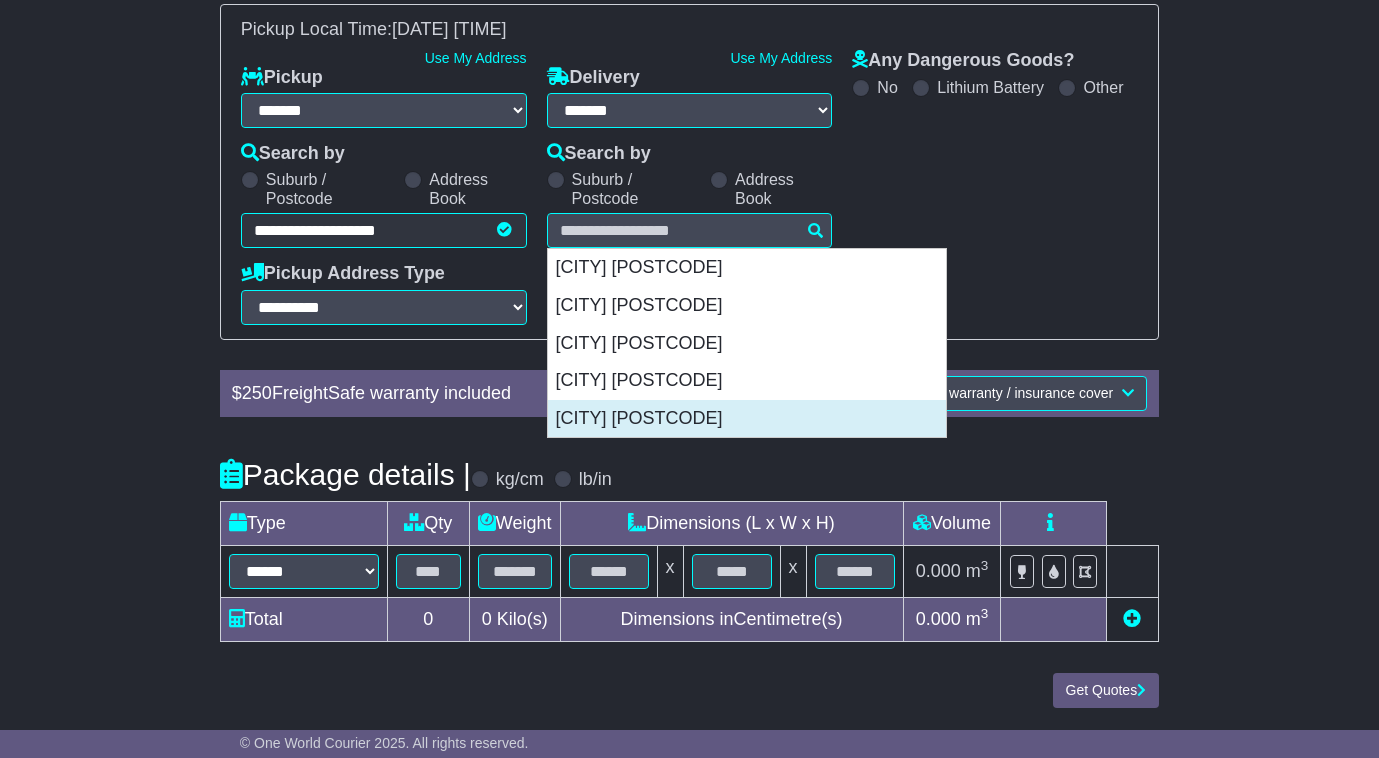 type on "**********" 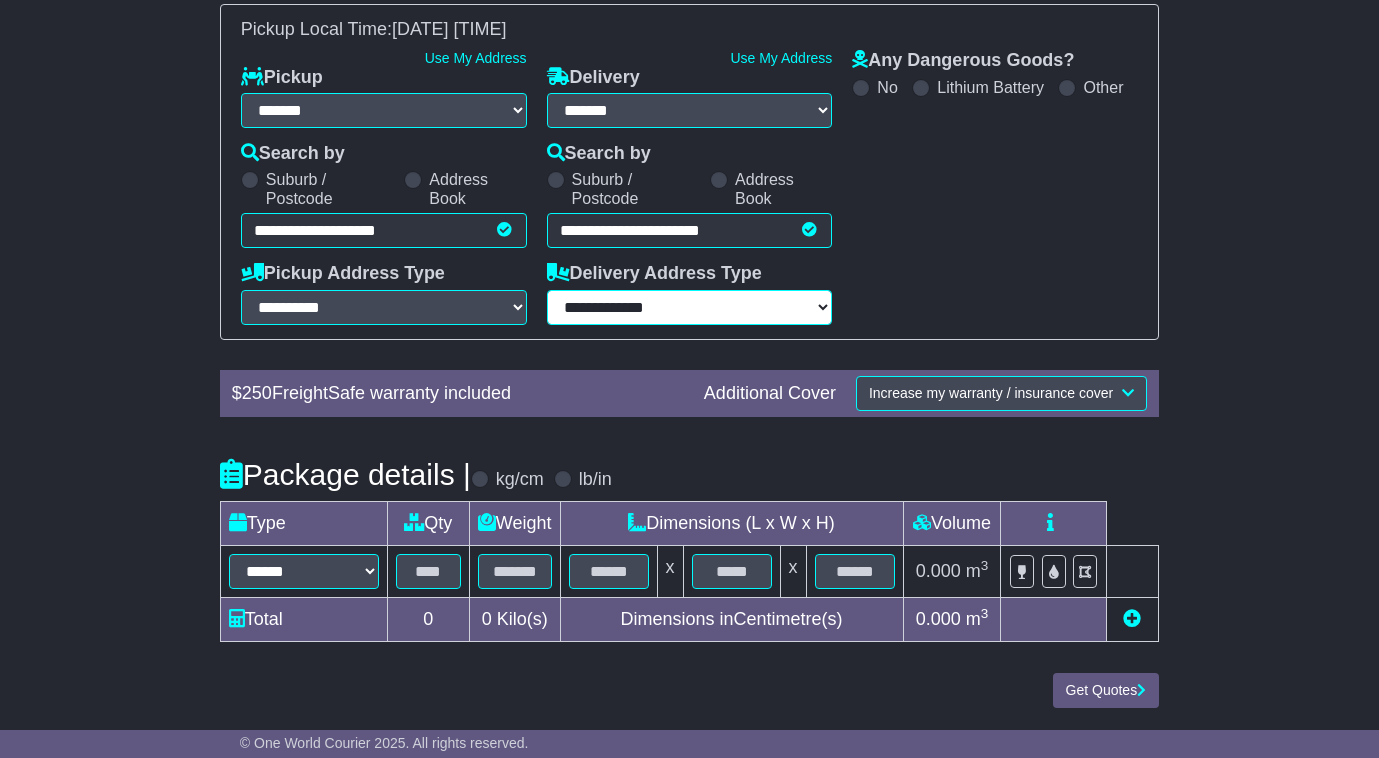 click on "**********" at bounding box center (690, 307) 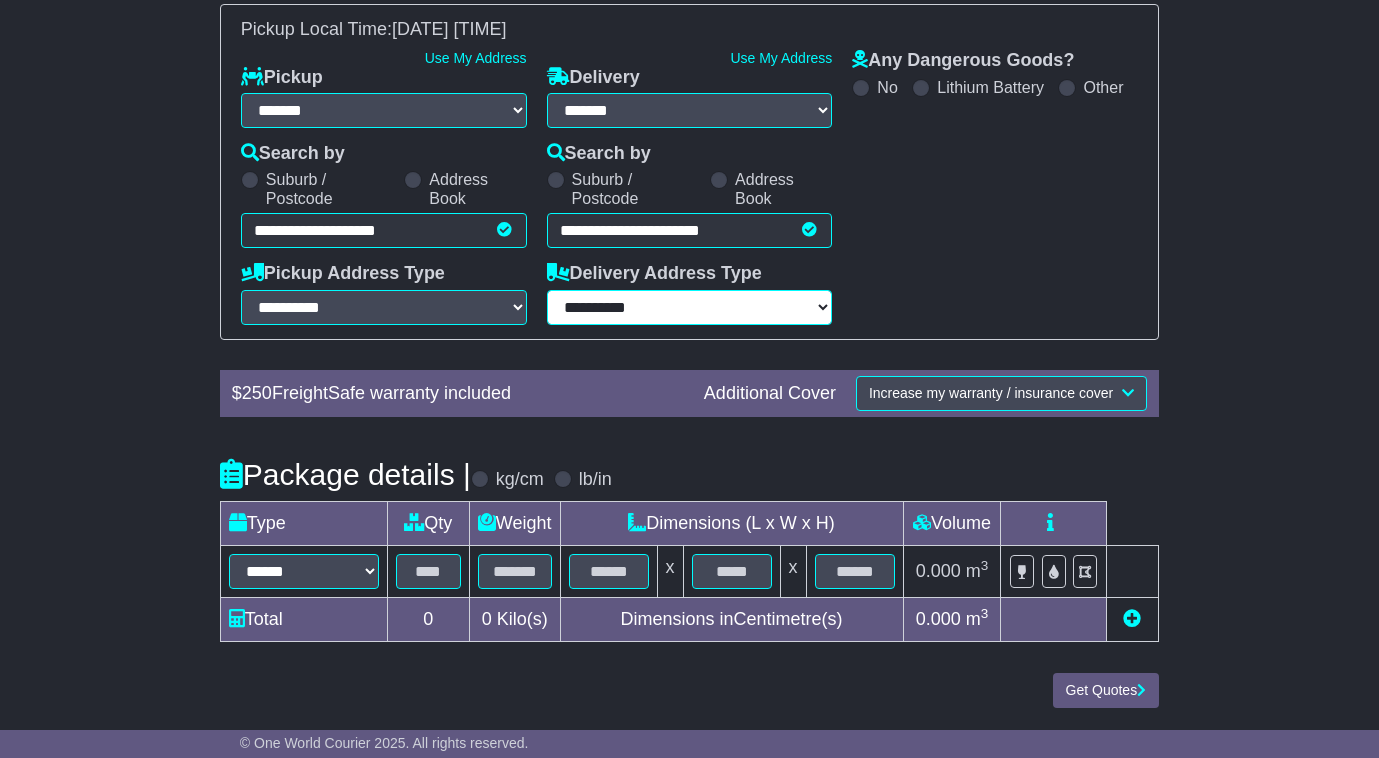 click on "**********" at bounding box center [690, 307] 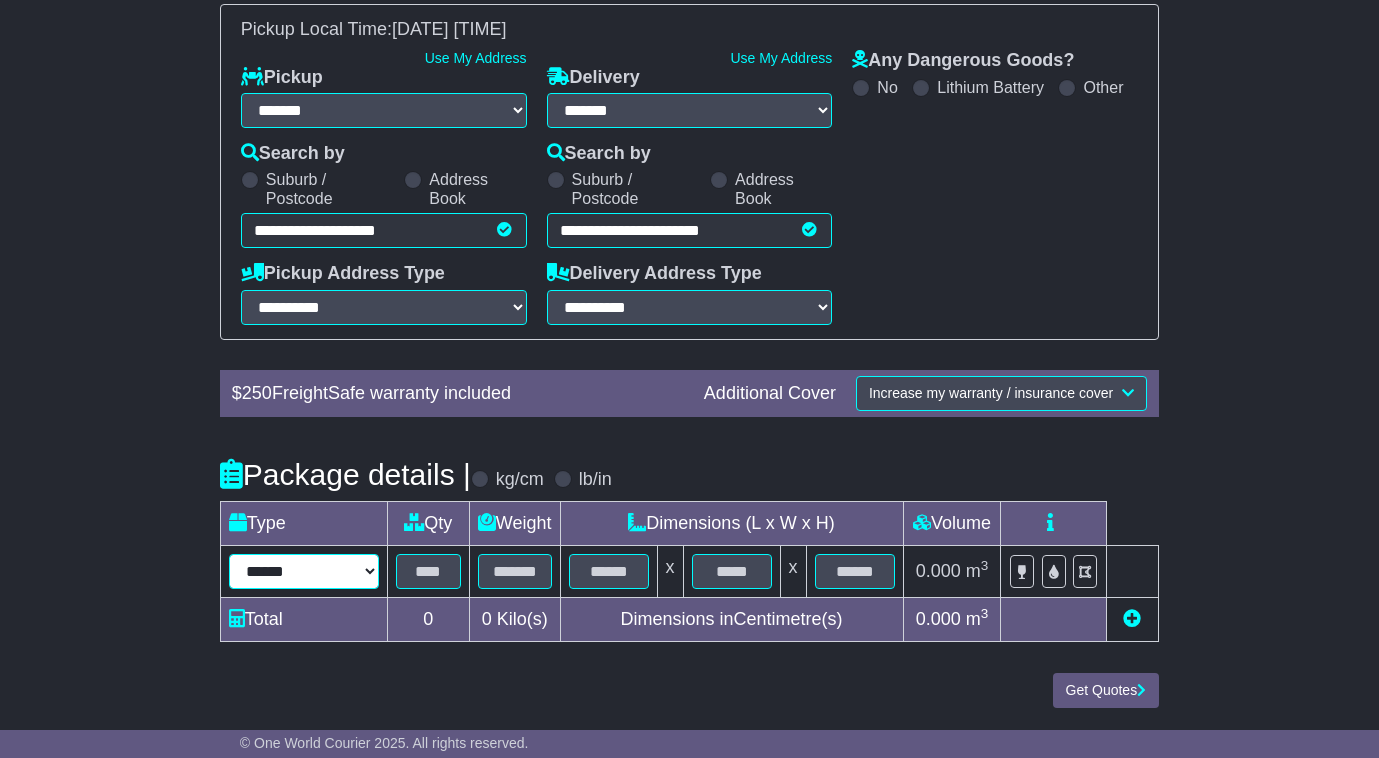 click on "****** ****** *** ******** ***** **** **** ****** *** *******" at bounding box center (304, 571) 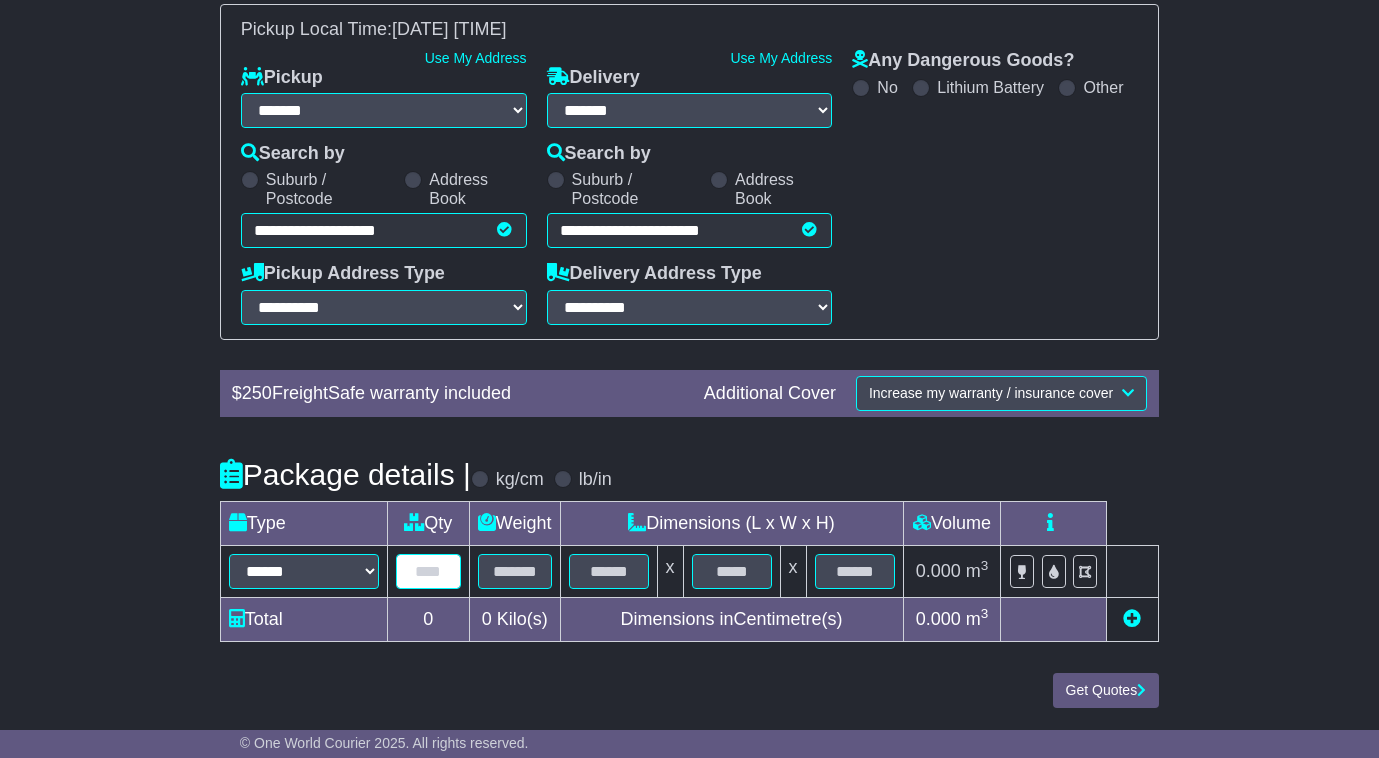 click at bounding box center [428, 571] 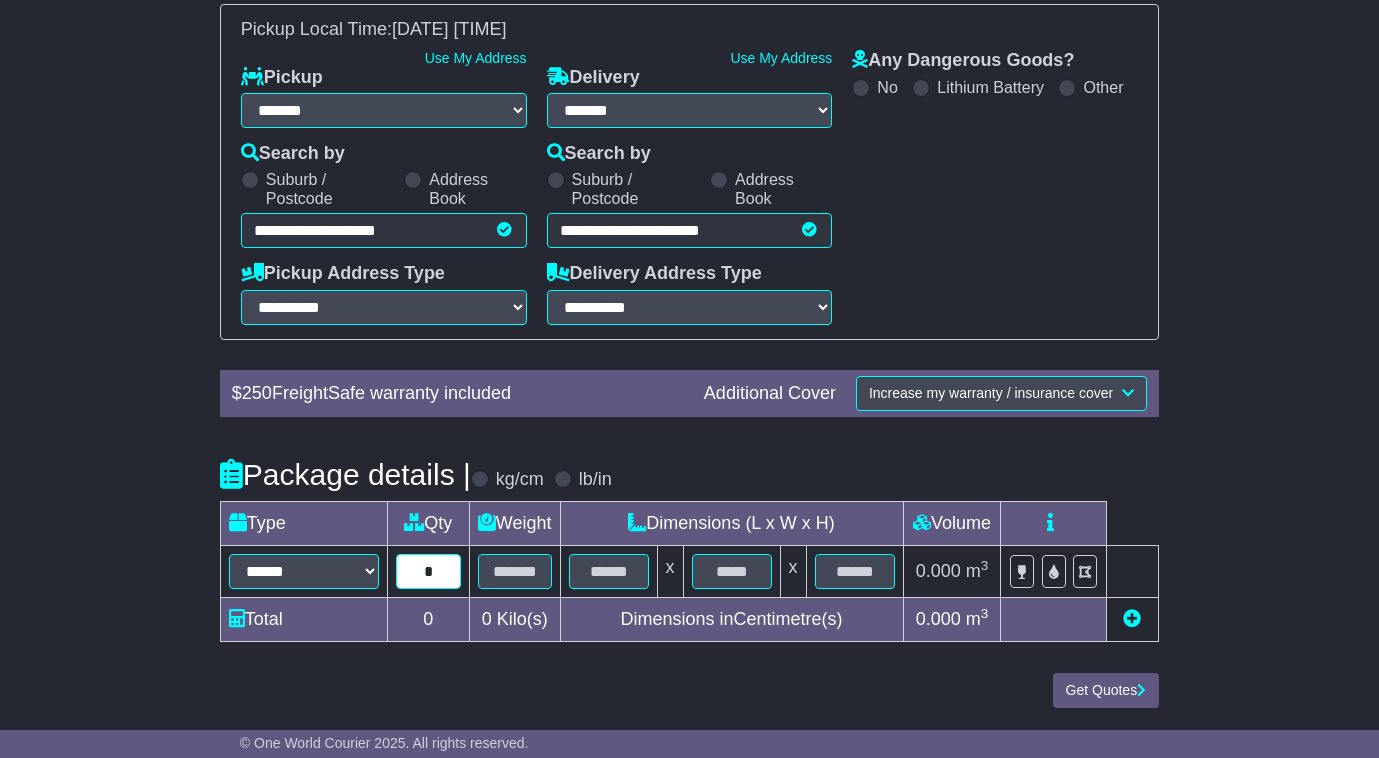 type on "*" 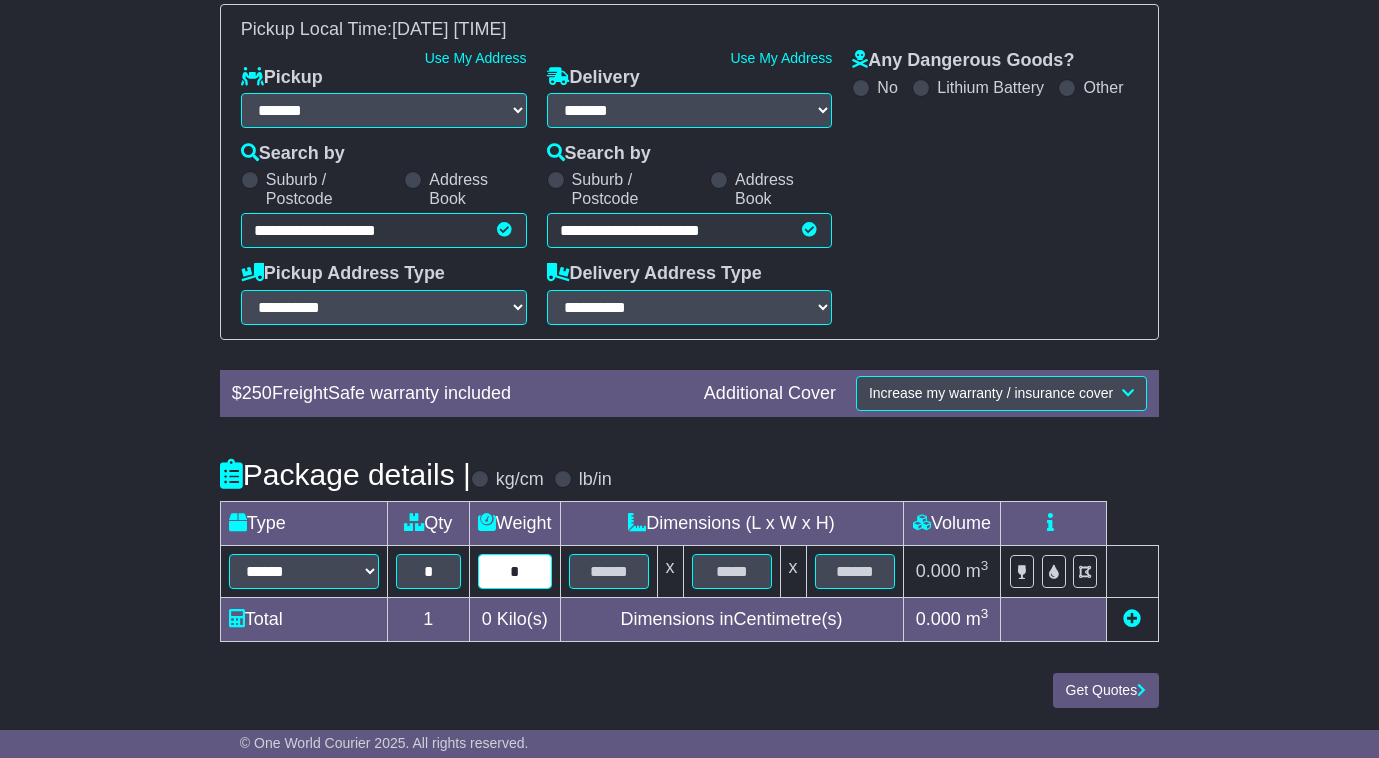 type on "*" 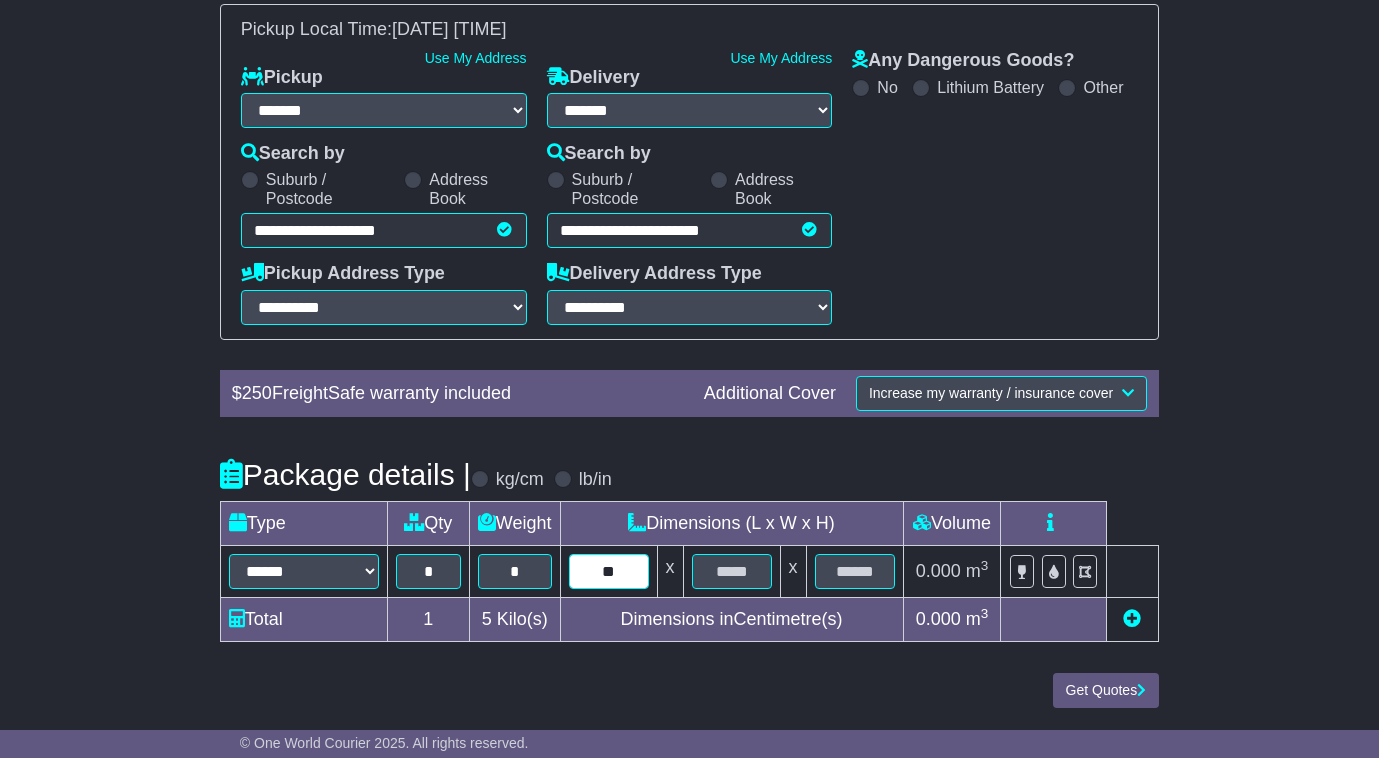 type on "**" 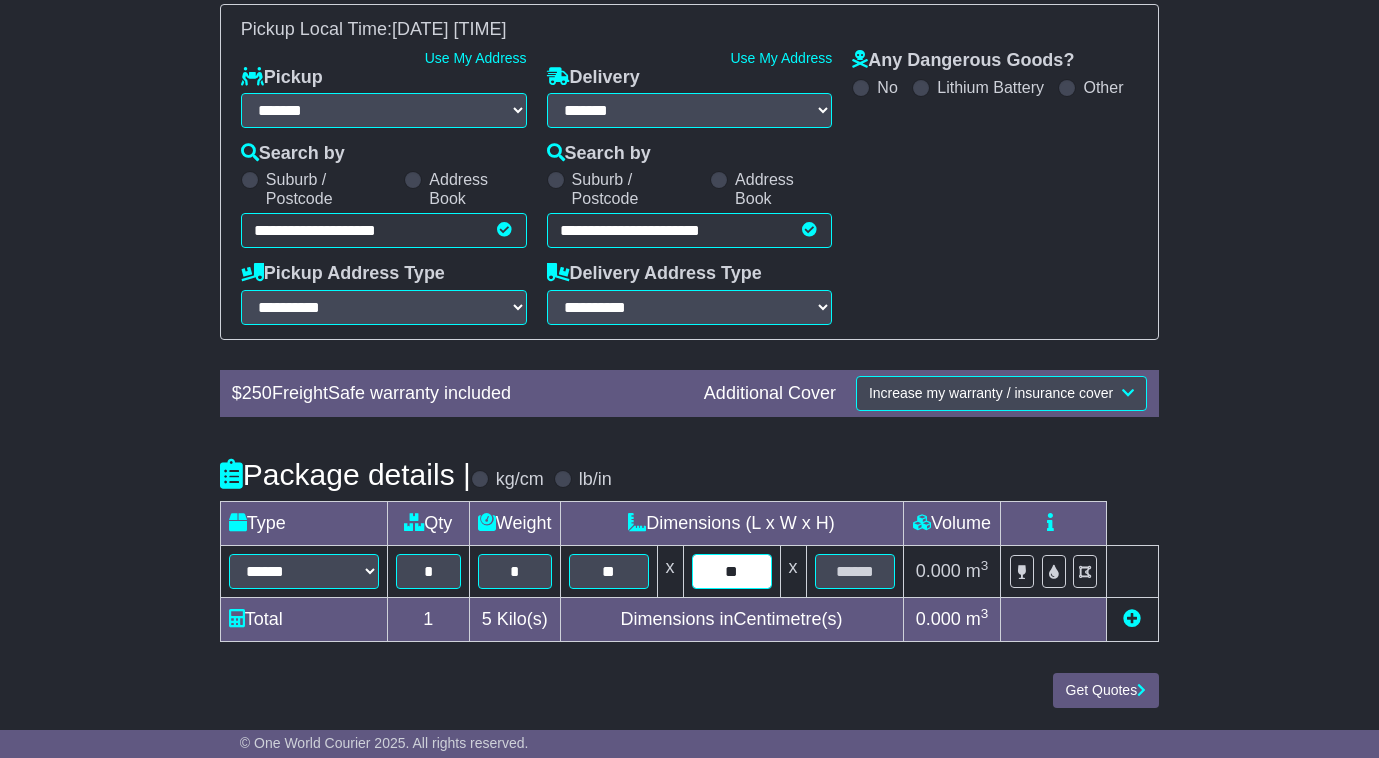 type on "**" 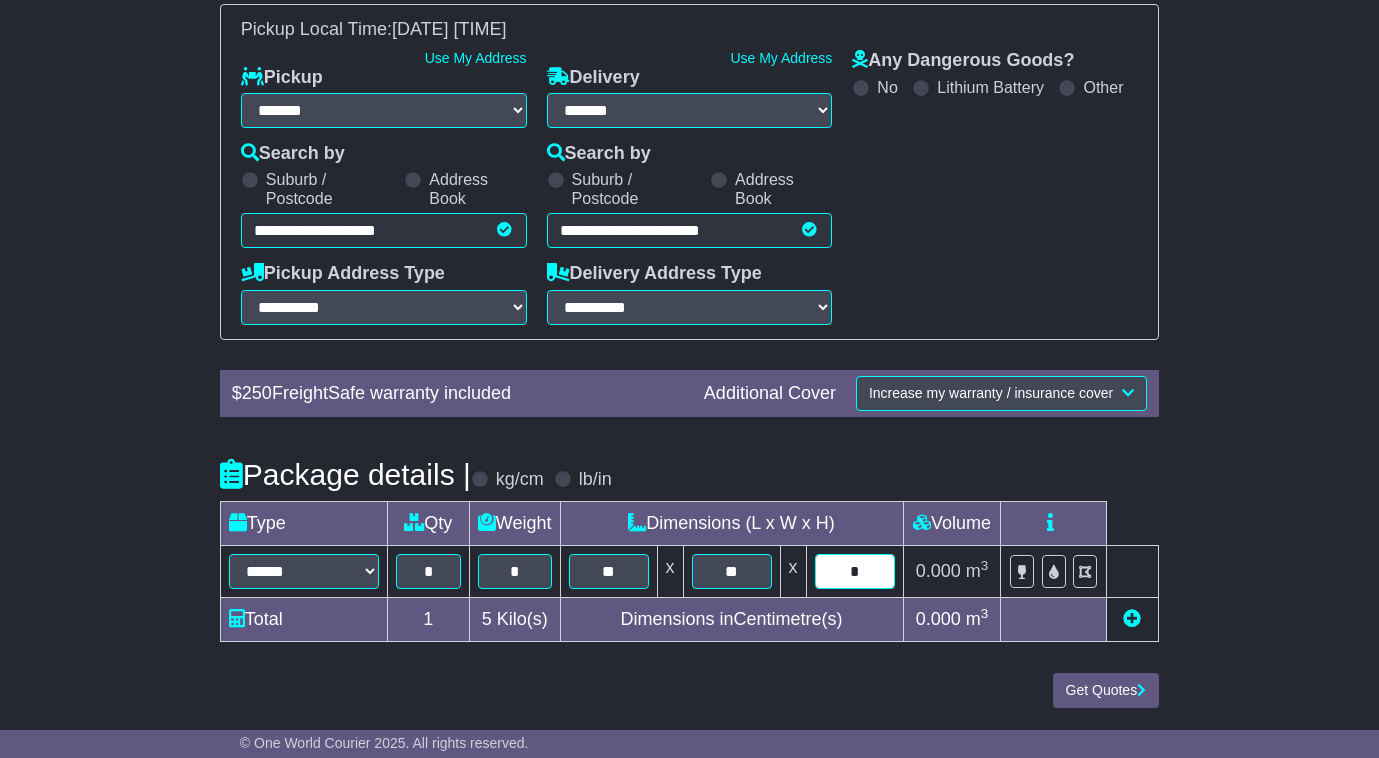 type on "*" 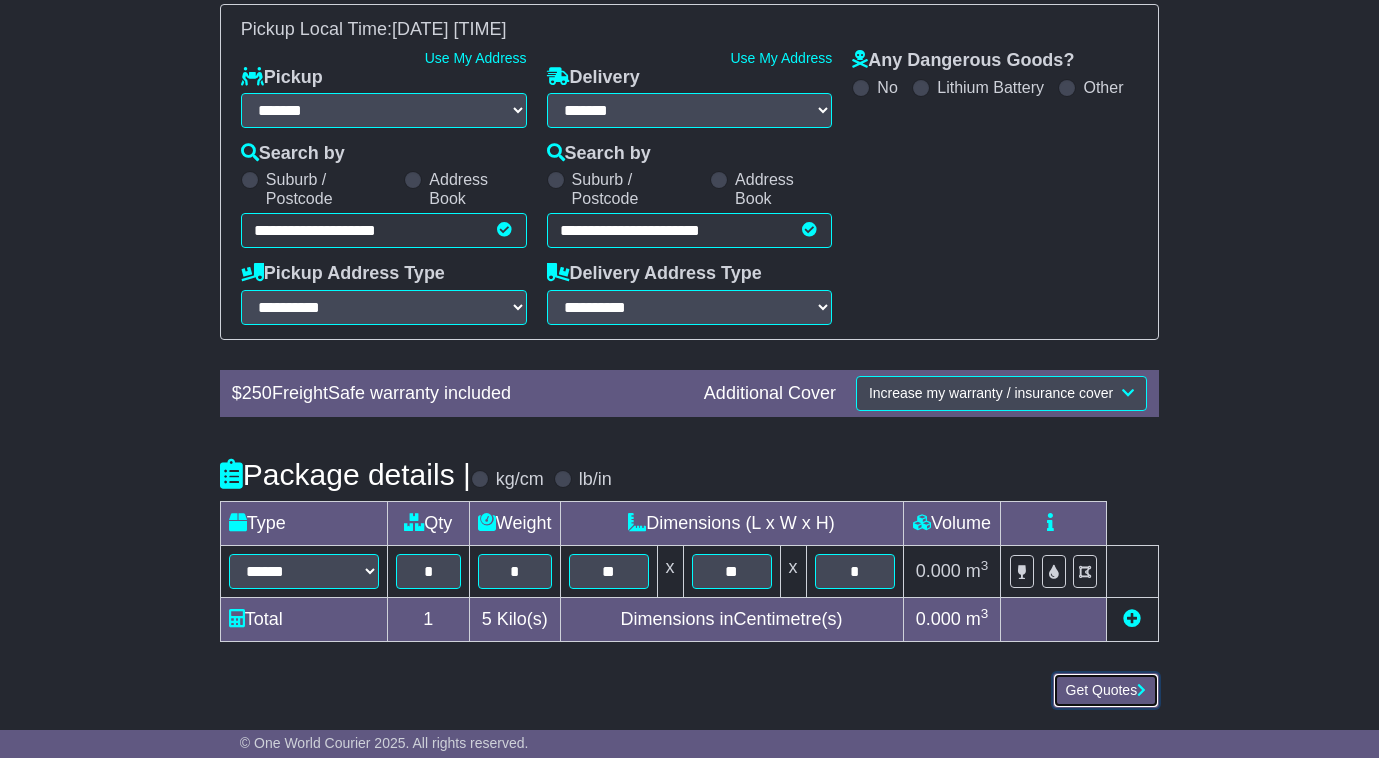 type 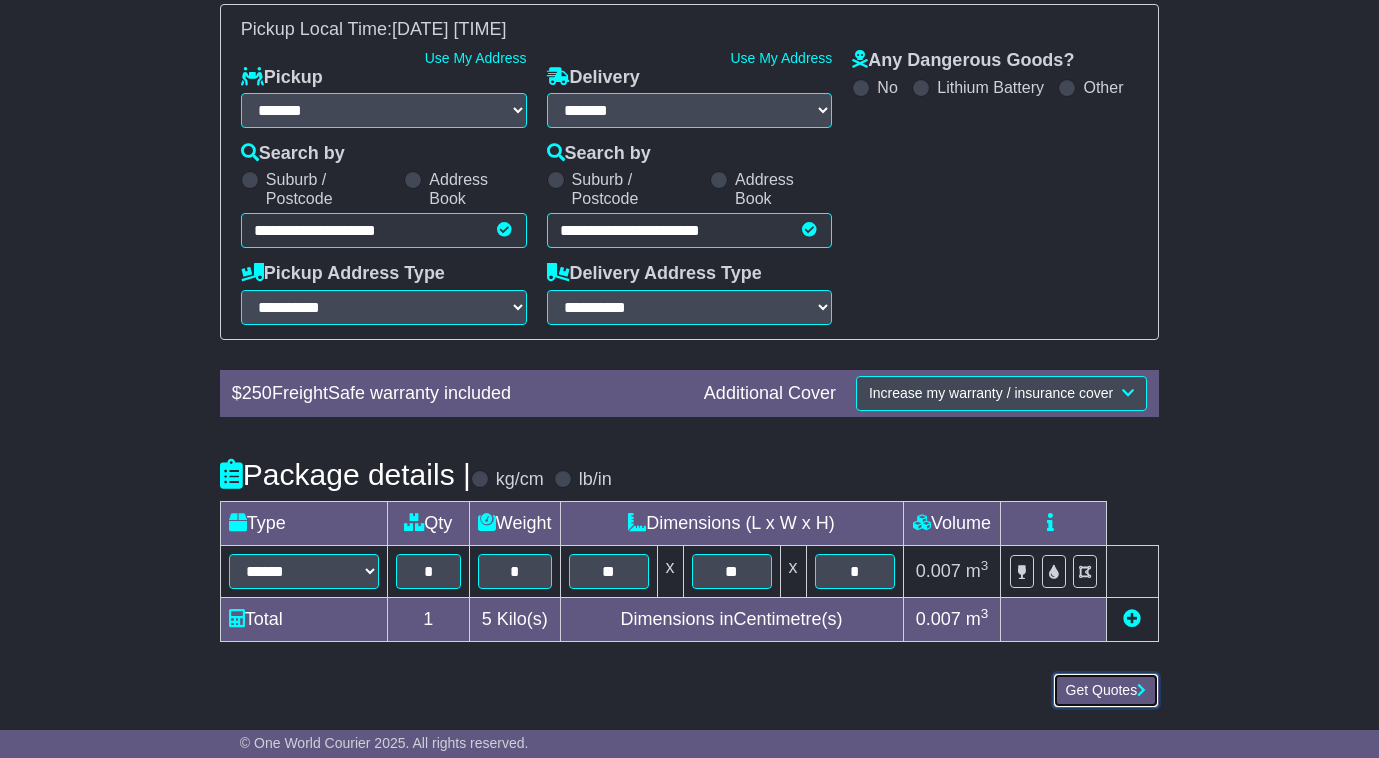 click on "Get Quotes" at bounding box center [1106, 690] 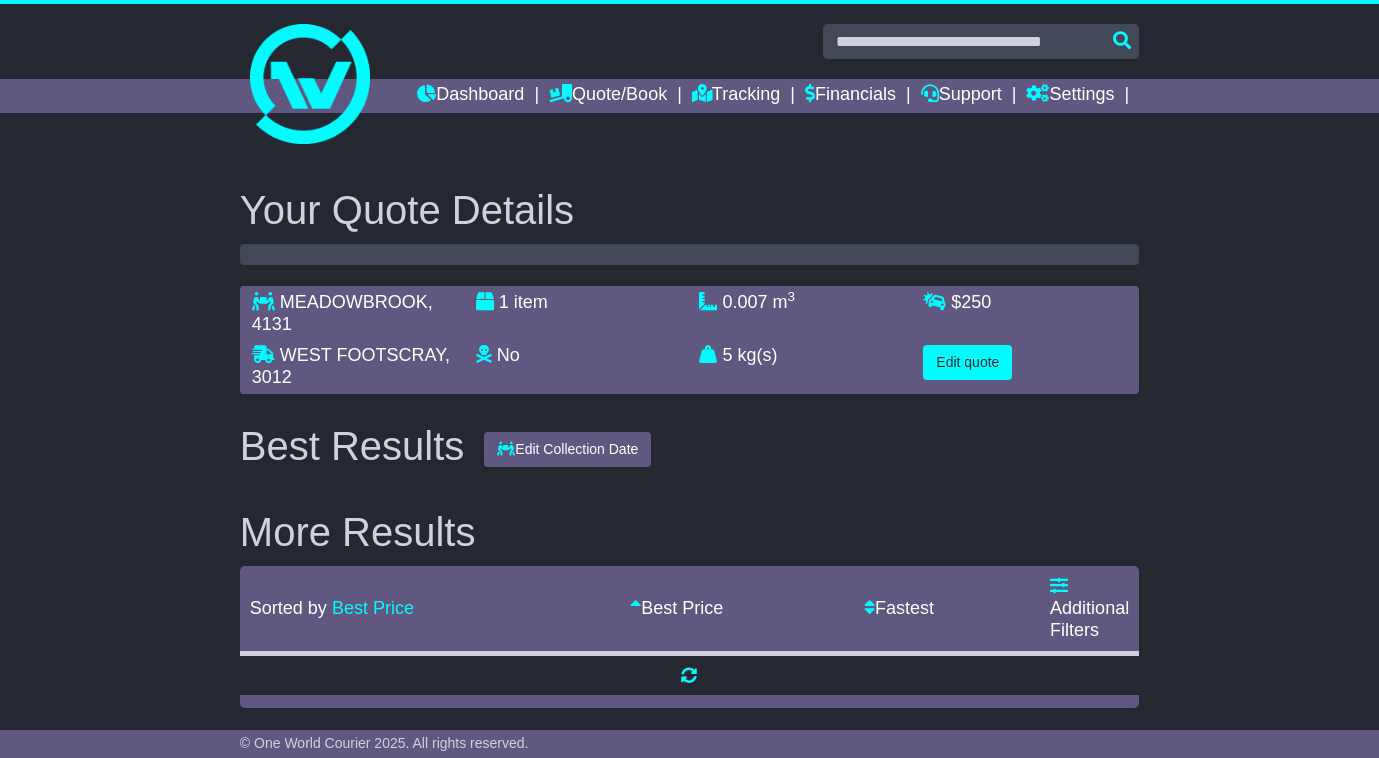 scroll, scrollTop: 0, scrollLeft: 0, axis: both 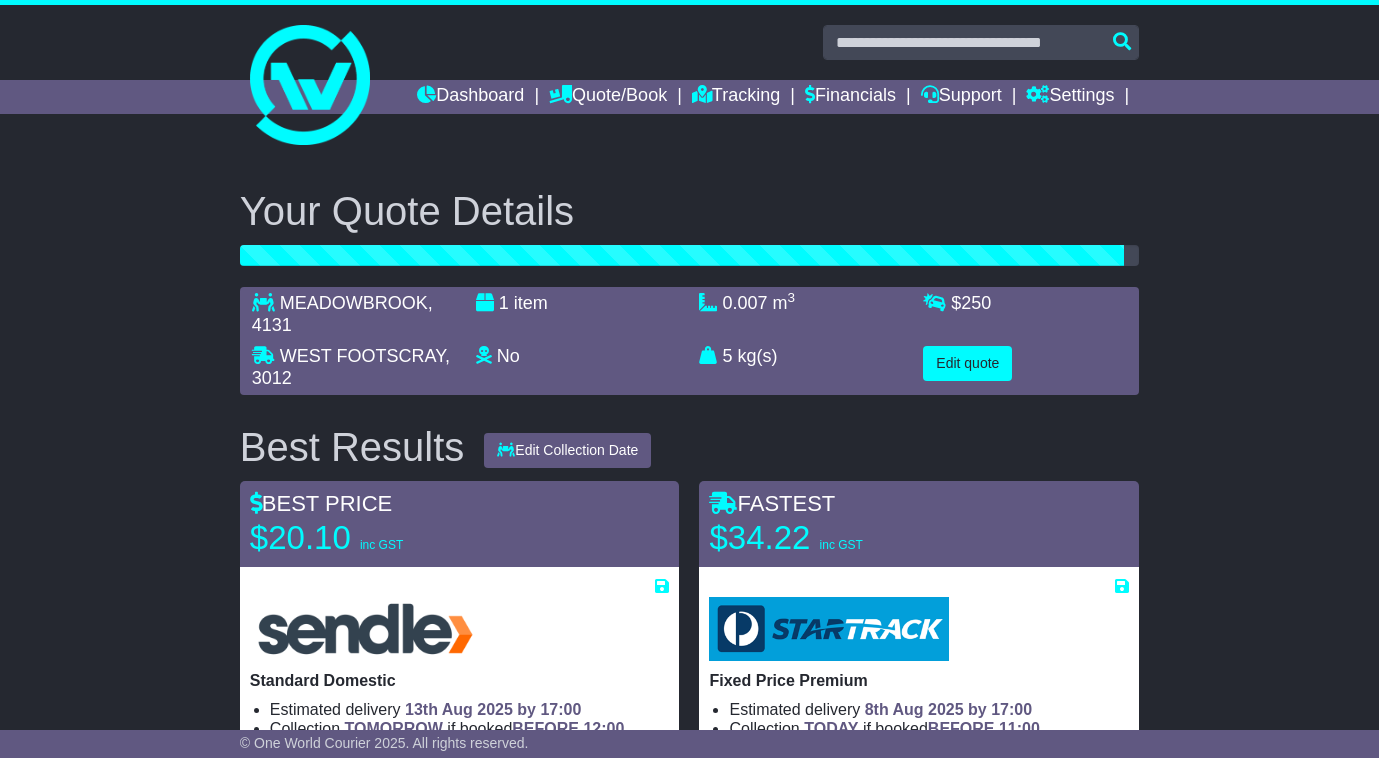 click on "Your Quote Details
MEADOWBROOK , 4131
WEST FOOTSCRAY , 3012
1   item
No
Lithium Battery
Other Dangerous Goods
0.007
m 3
in 3
5
kg(s)
lb(s)
$ 250
Edit quote
Best Results
Edit Collection Date" at bounding box center [689, 1910] 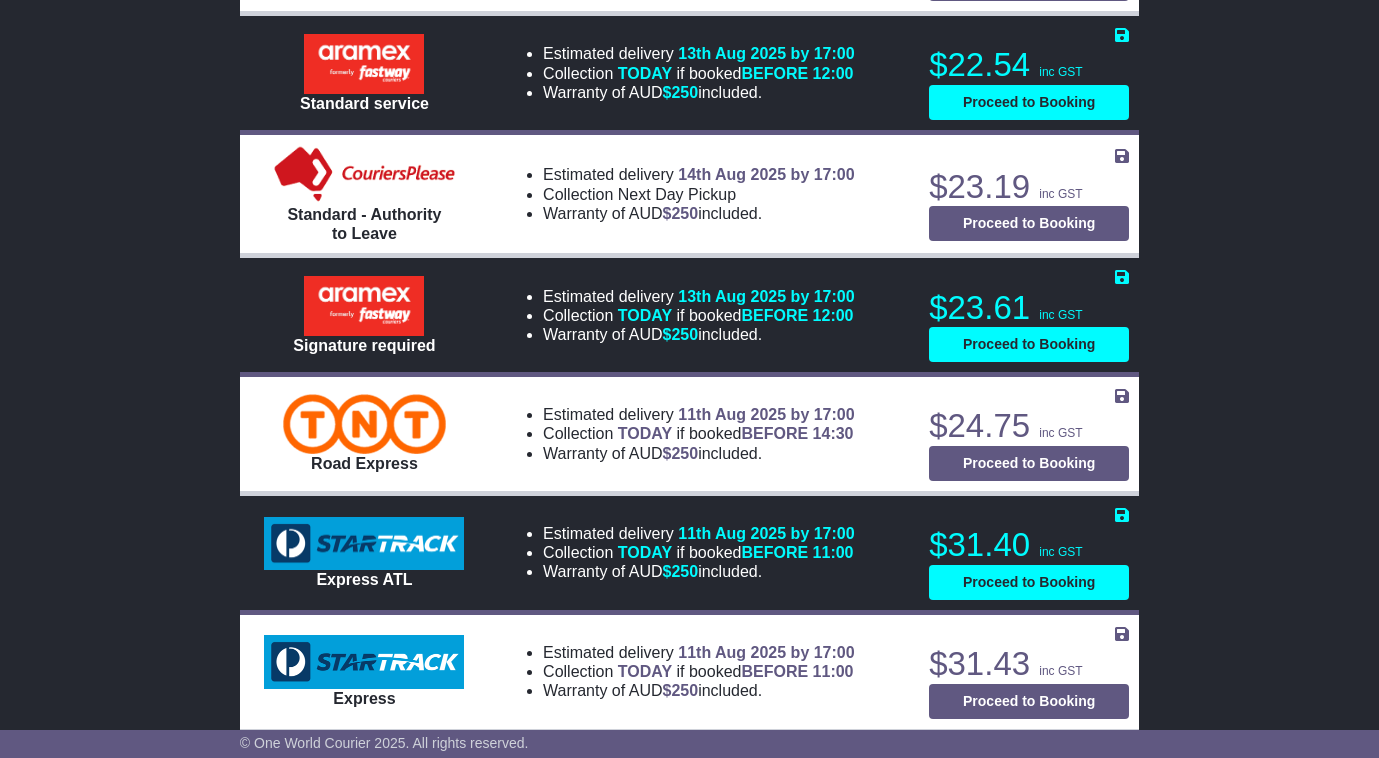 scroll, scrollTop: 458, scrollLeft: 0, axis: vertical 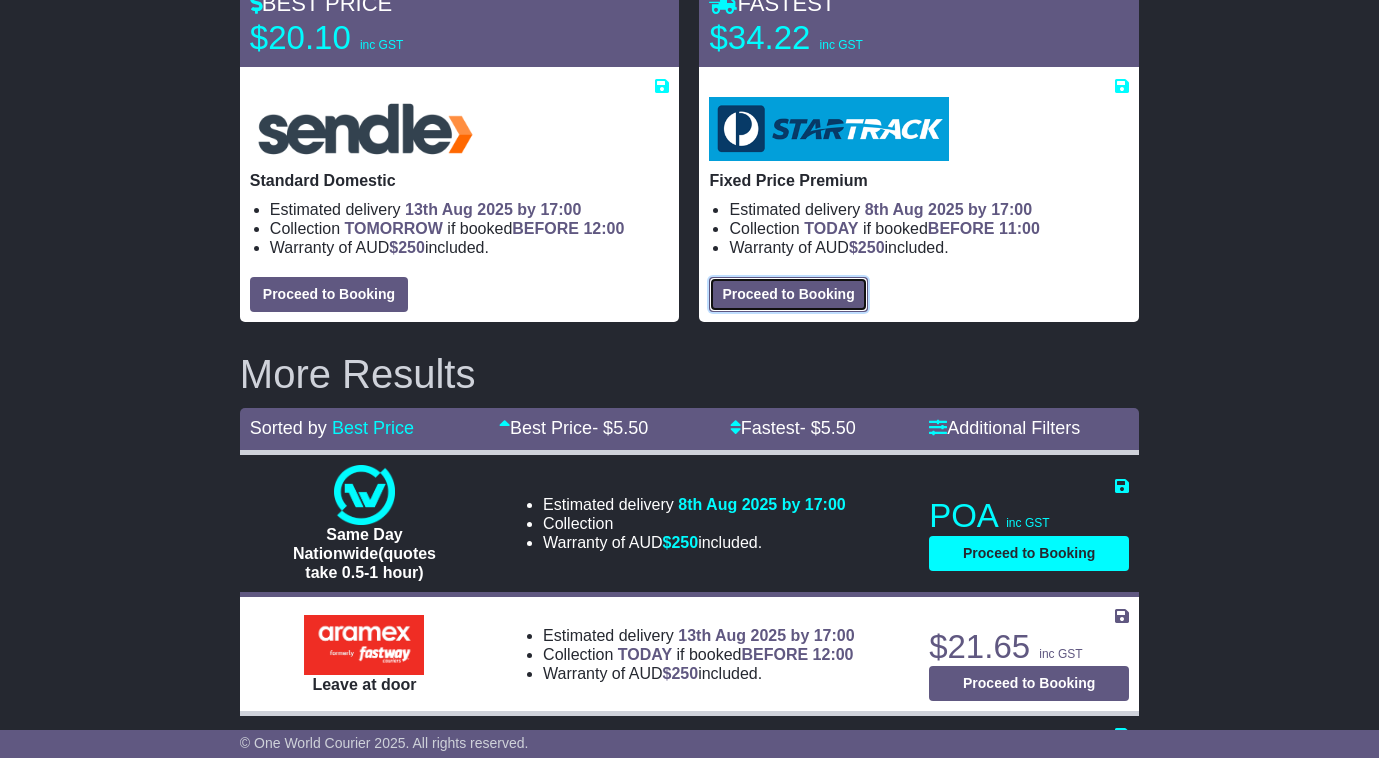click on "Proceed to Booking" at bounding box center (788, 294) 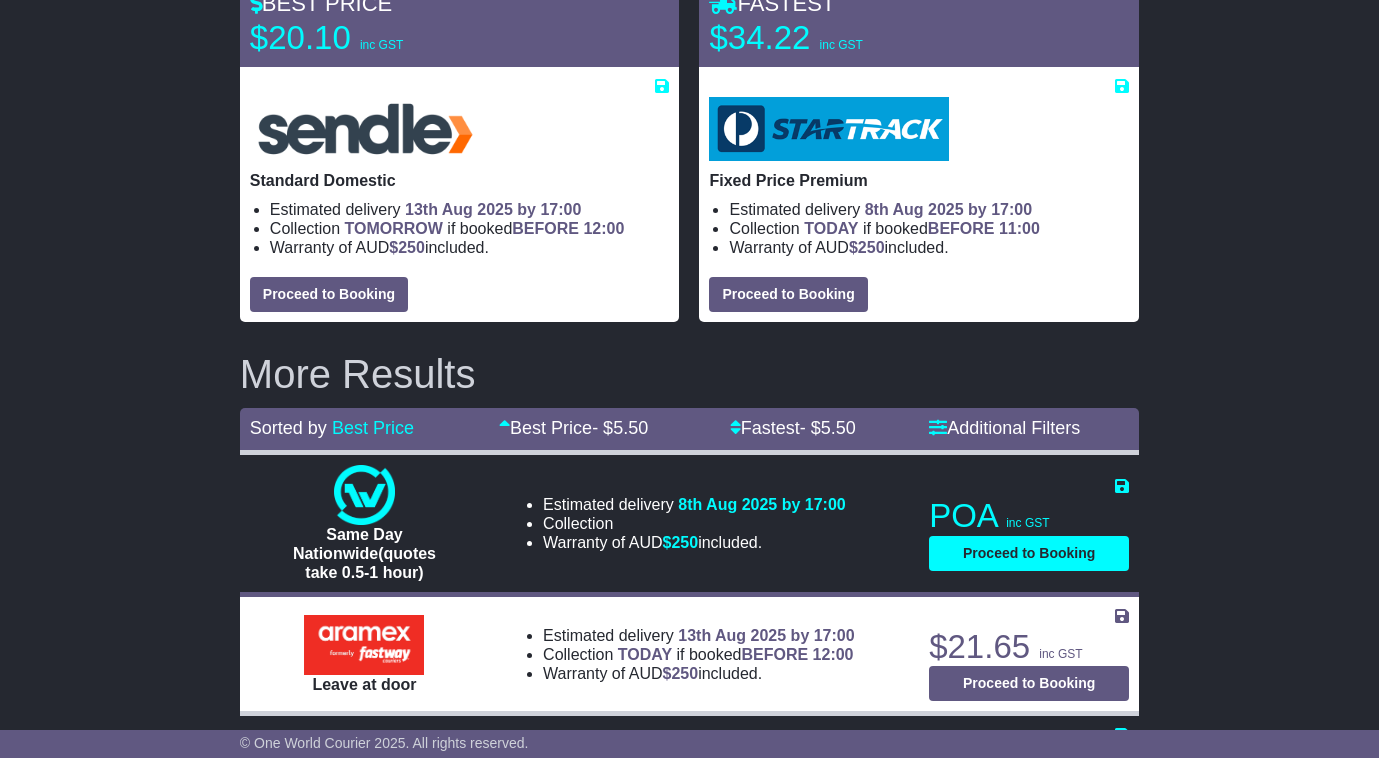 select on "****" 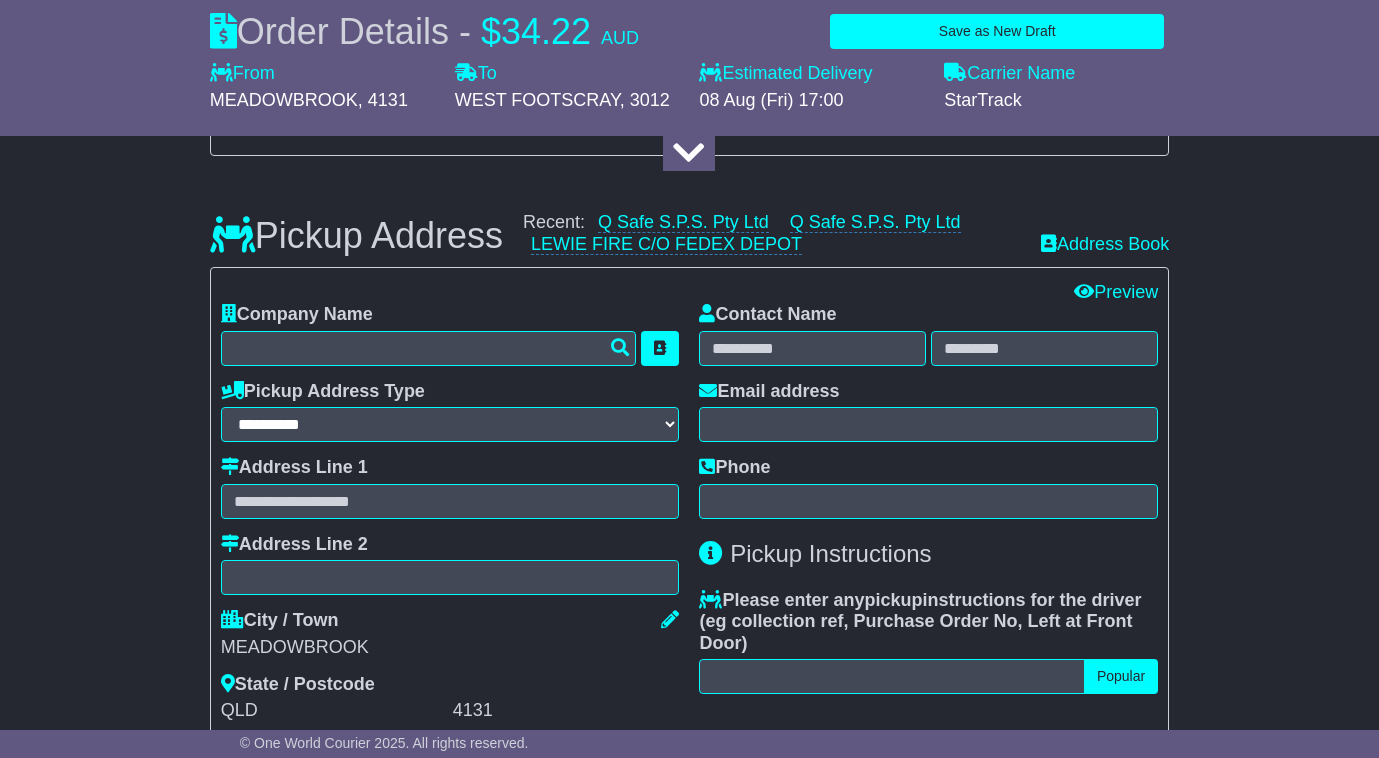 scroll, scrollTop: 0, scrollLeft: 0, axis: both 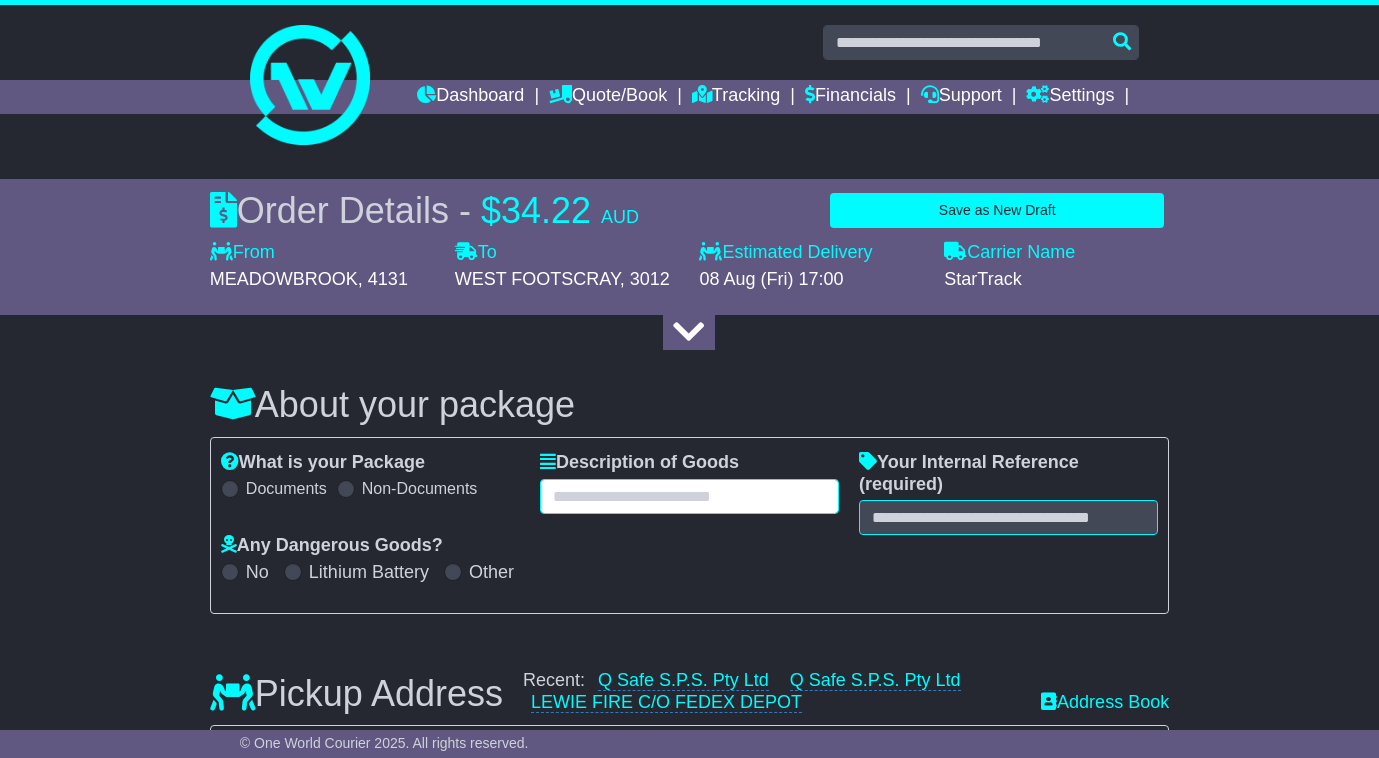click at bounding box center [689, 496] 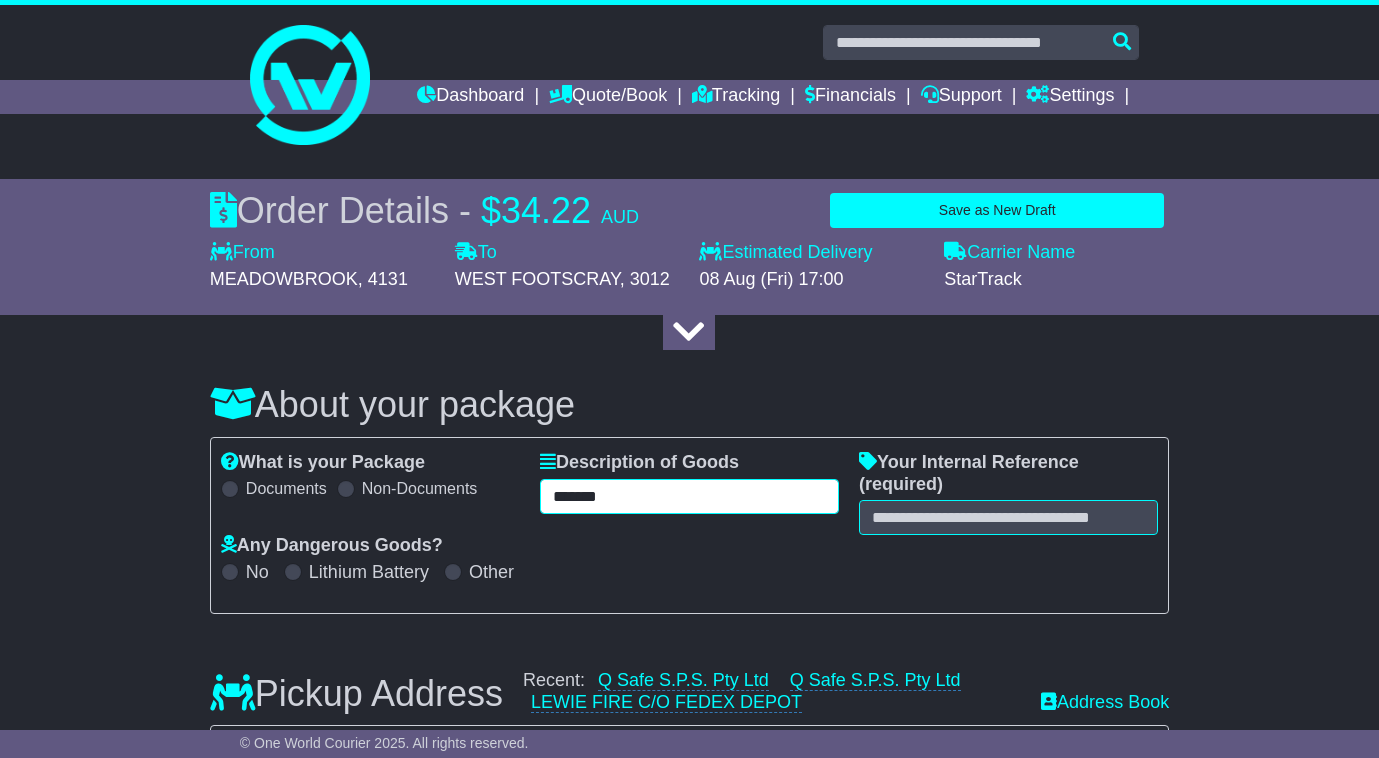 type on "*******" 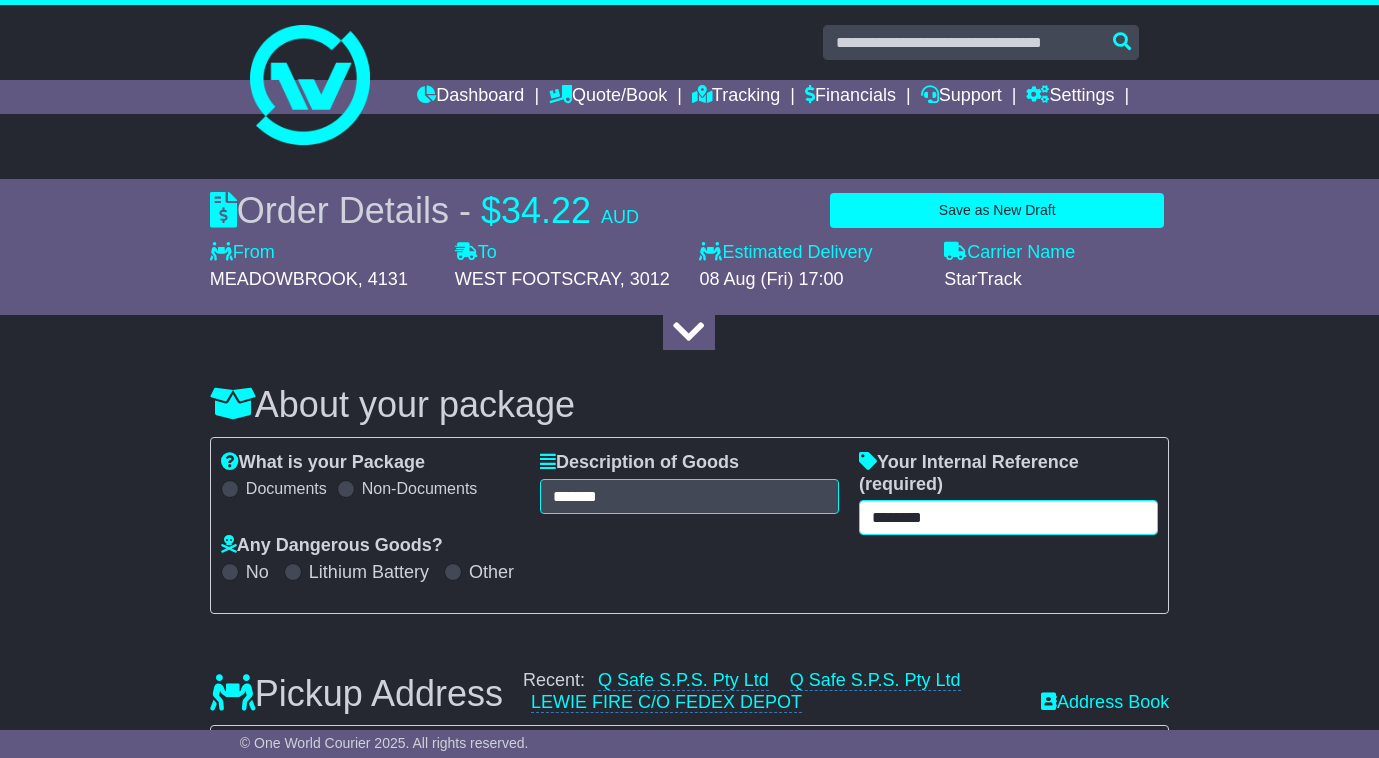 type on "********" 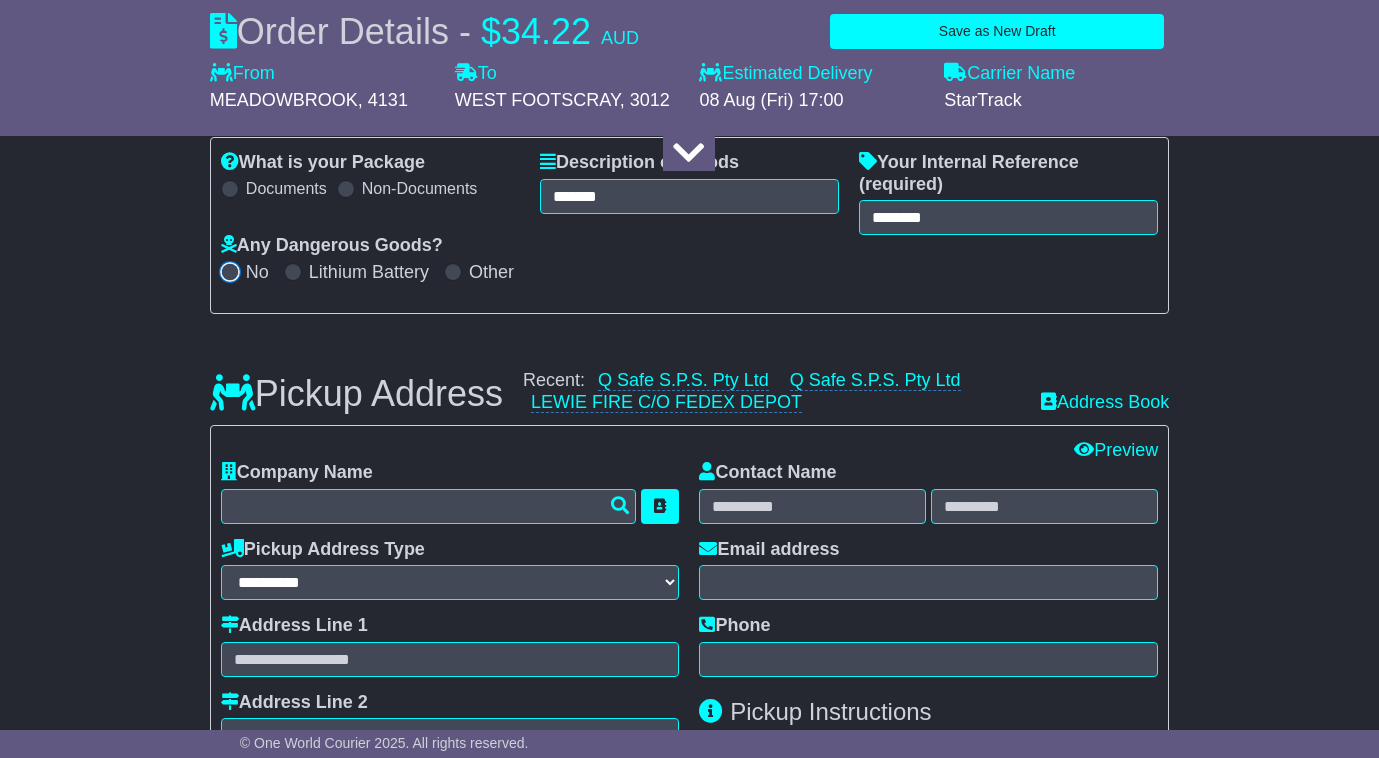 scroll, scrollTop: 400, scrollLeft: 0, axis: vertical 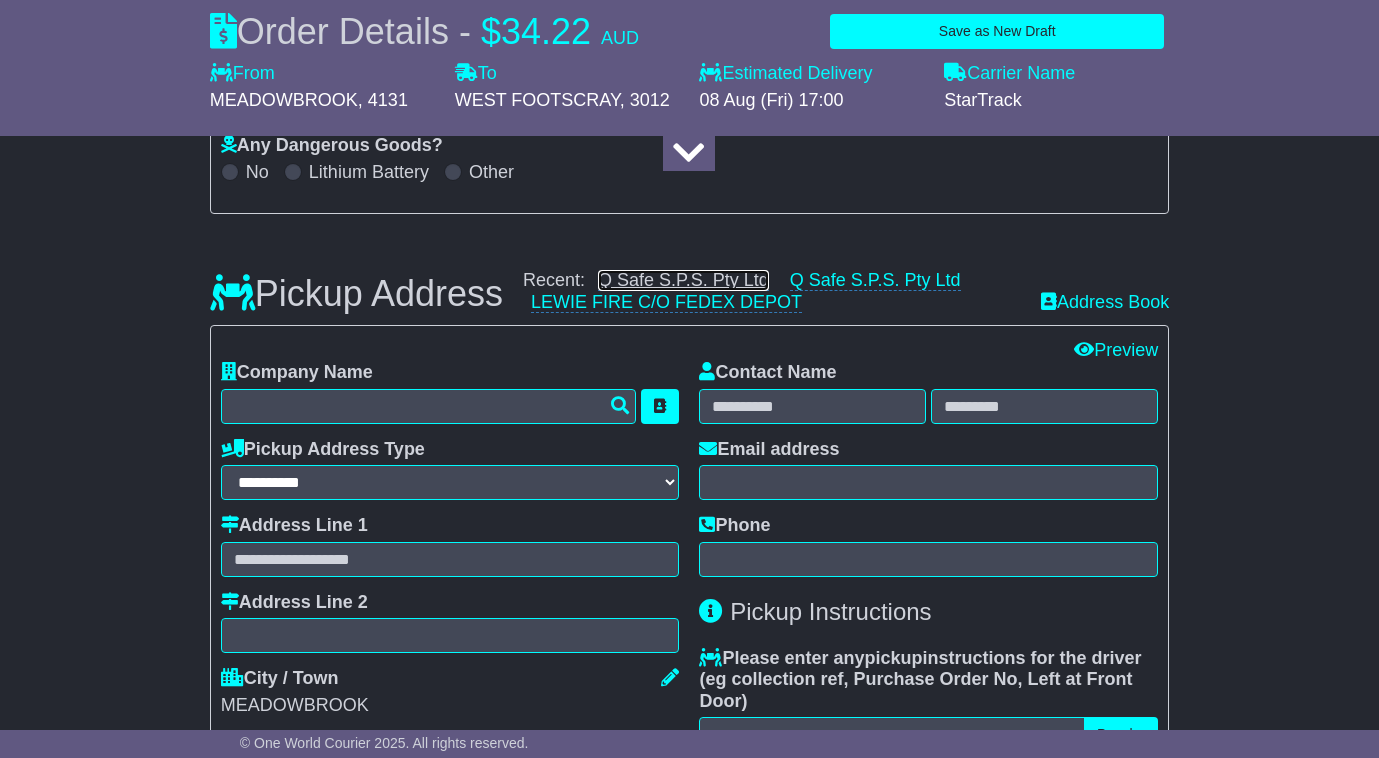 click on "Q Safe S.P.S. Pty Ltd" at bounding box center (683, 280) 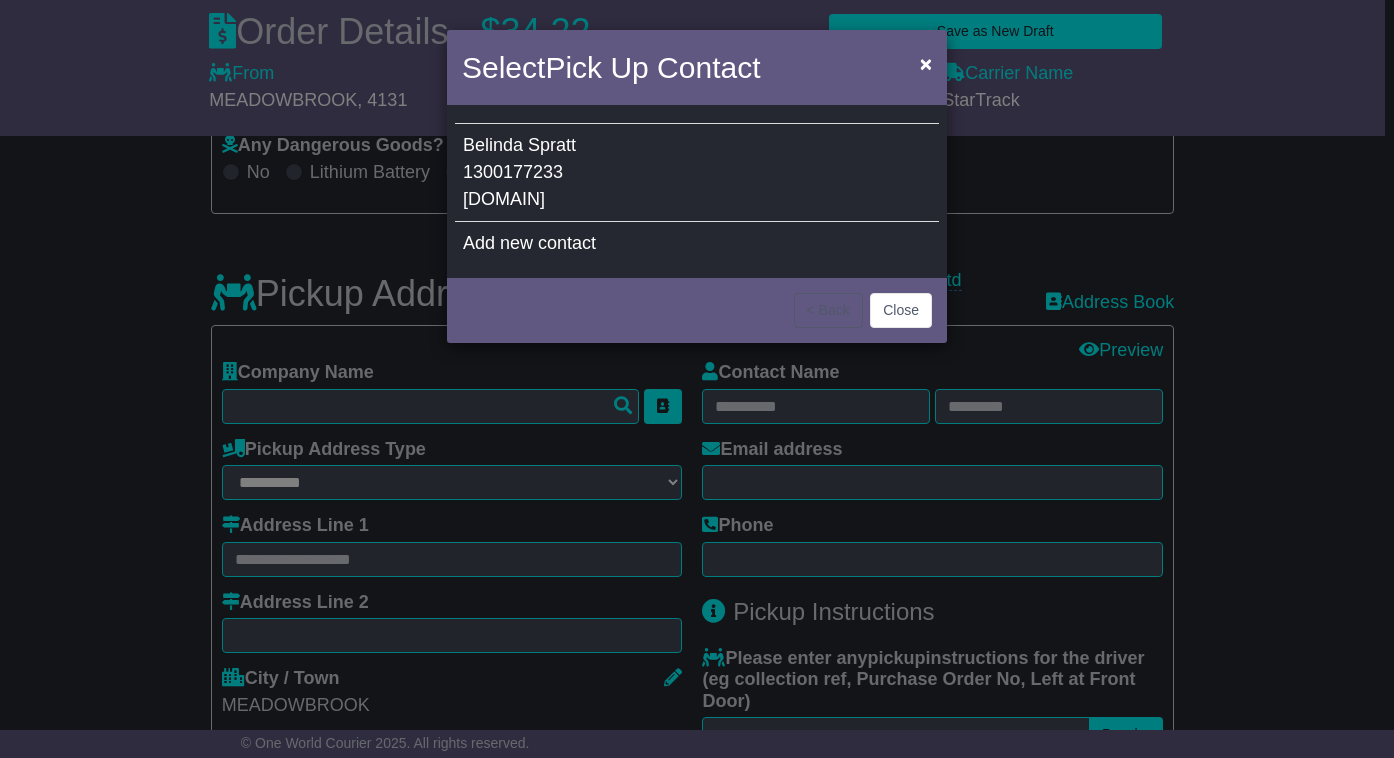 click on "[EMAIL]" at bounding box center (504, 199) 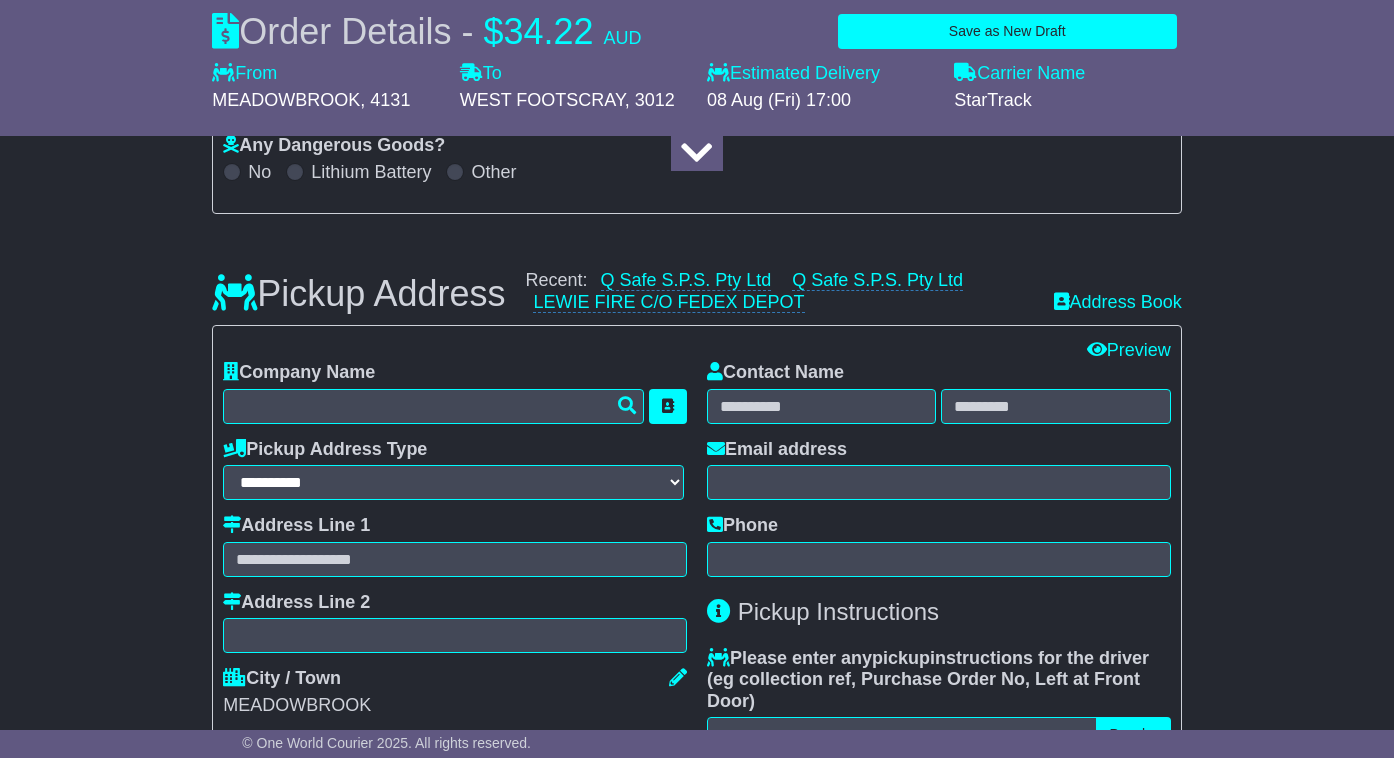 type on "**********" 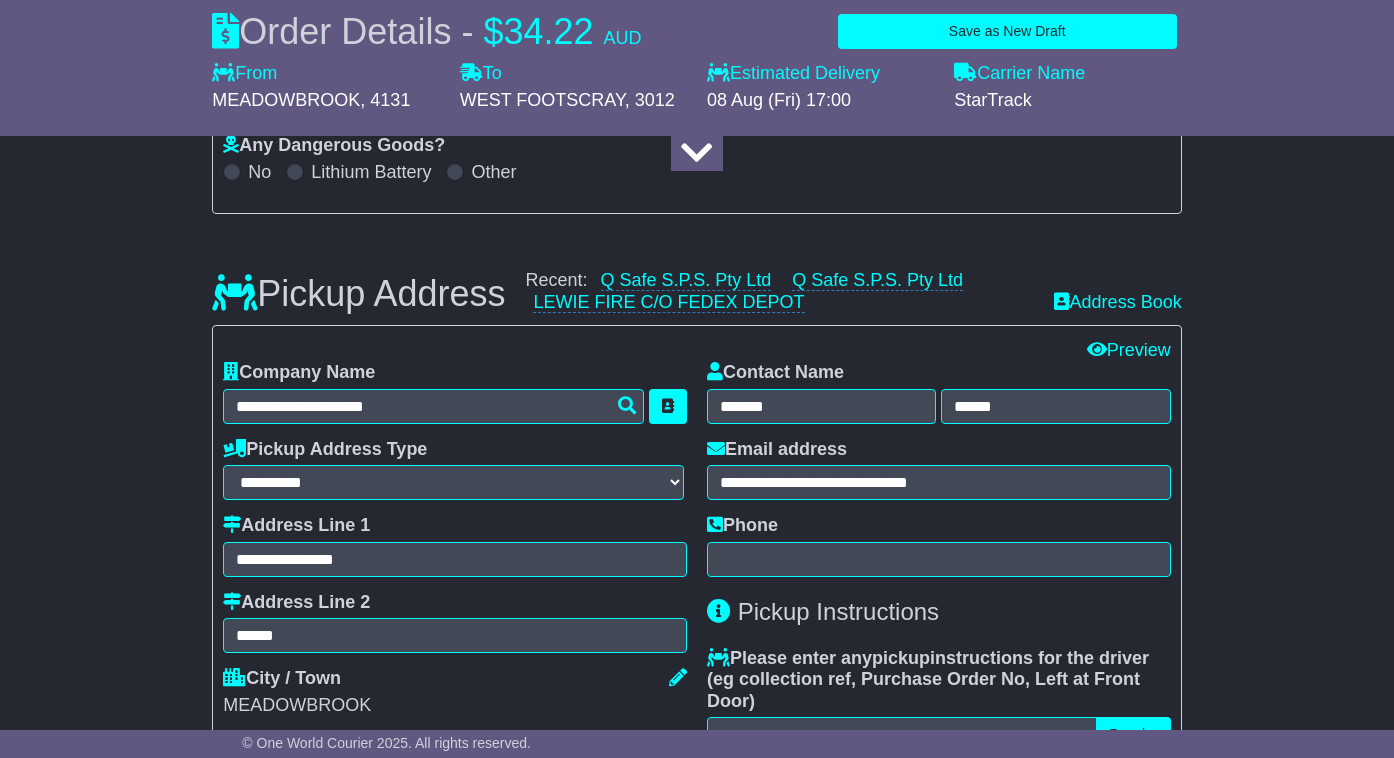 type on "**********" 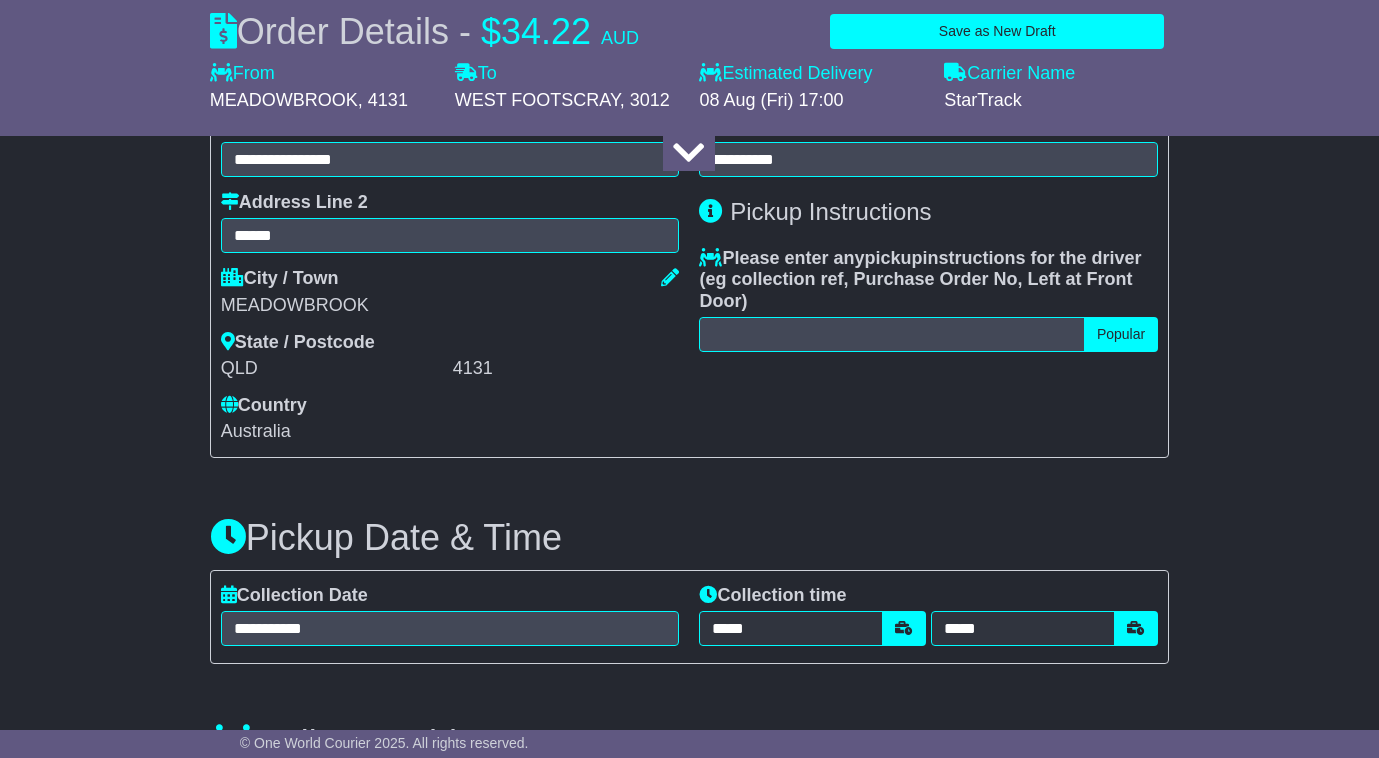 scroll, scrollTop: 1000, scrollLeft: 0, axis: vertical 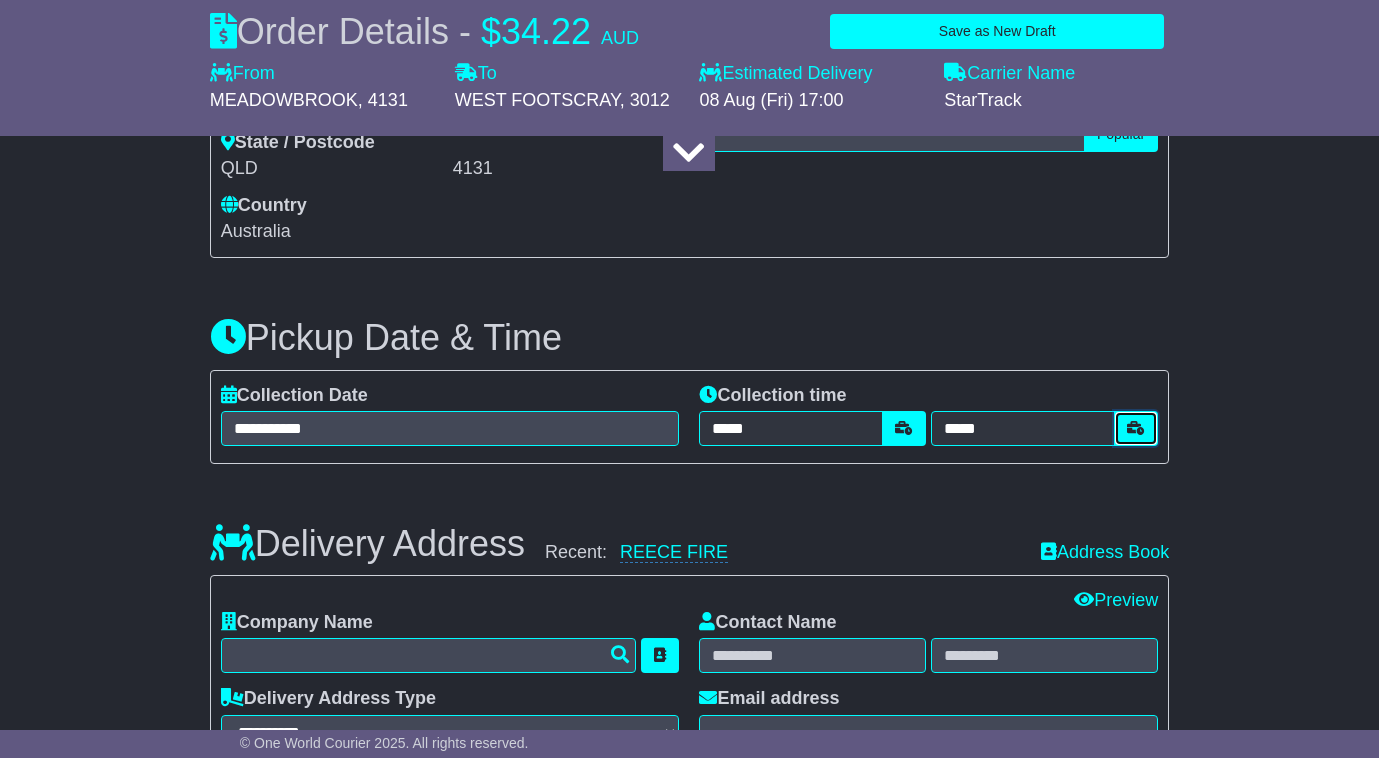 click at bounding box center (1136, 428) 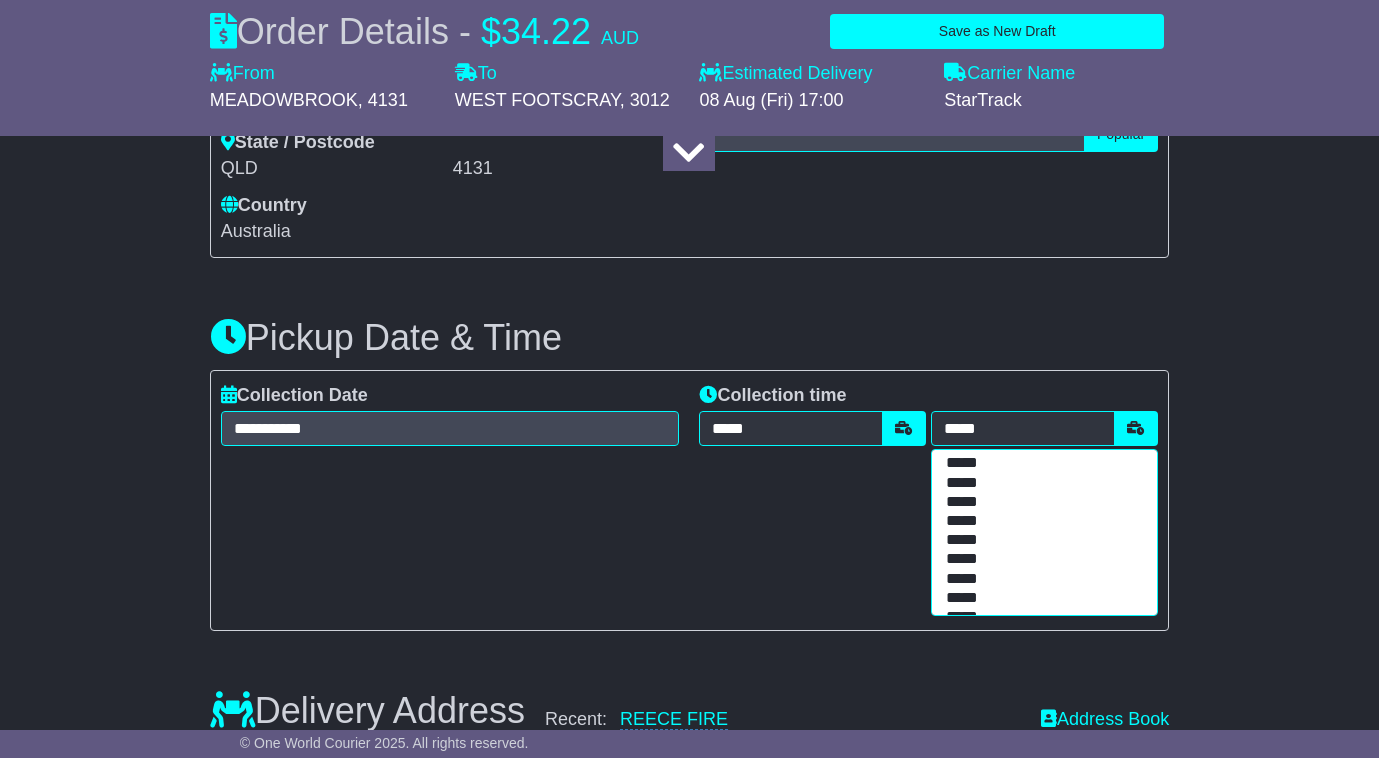 scroll, scrollTop: 433, scrollLeft: 0, axis: vertical 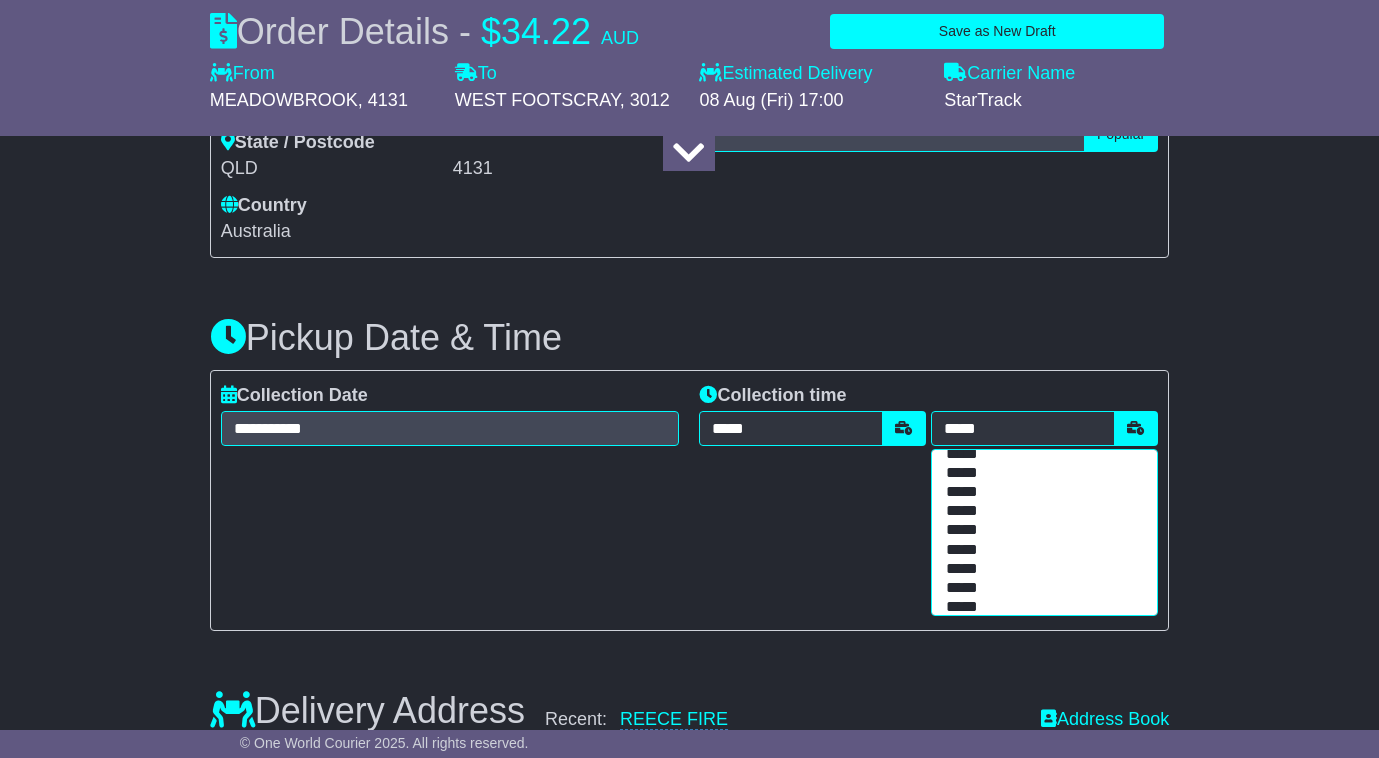 click on "*****" at bounding box center [1040, 511] 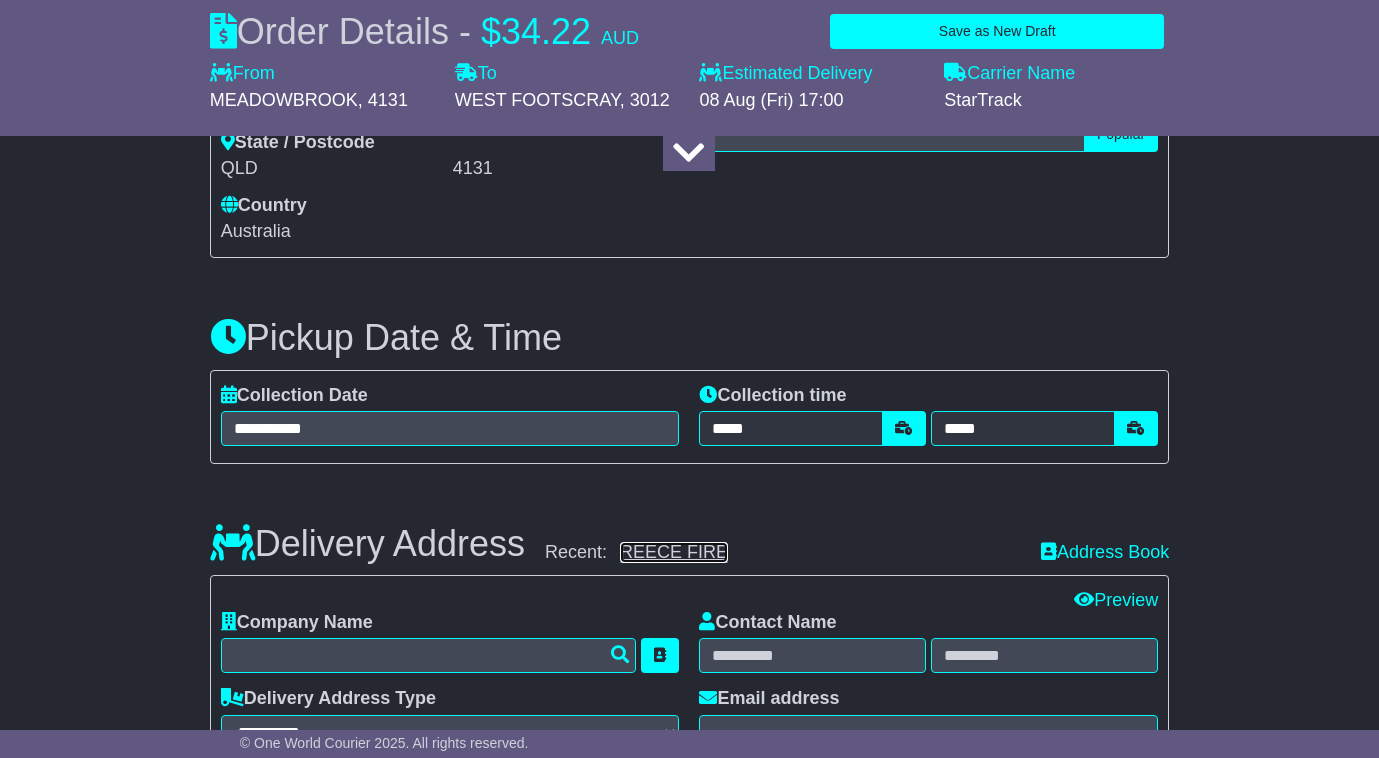 click on "REECE FIRE" at bounding box center (674, 552) 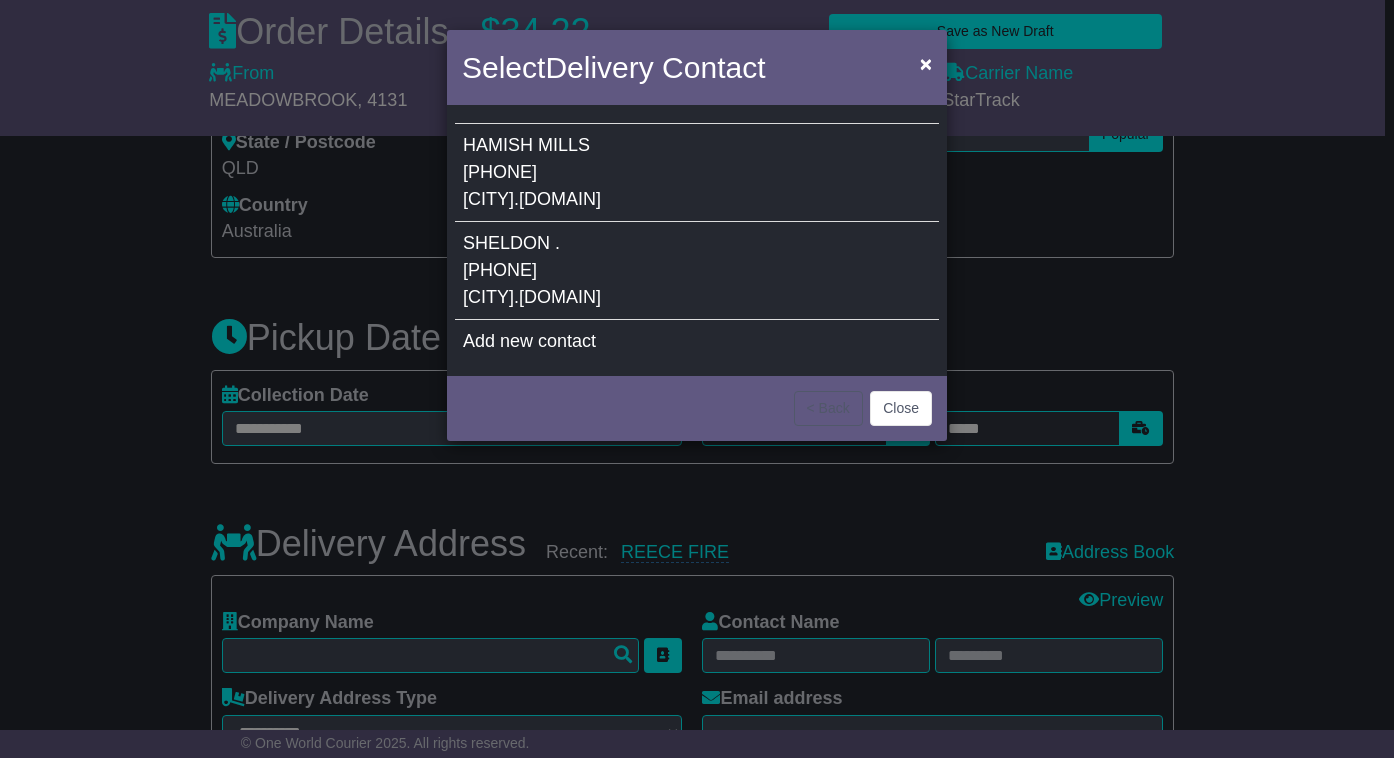 click on "SHELDON   .
03 8388 2740
footscray.fire.vic@reece.com.au" at bounding box center [697, 271] 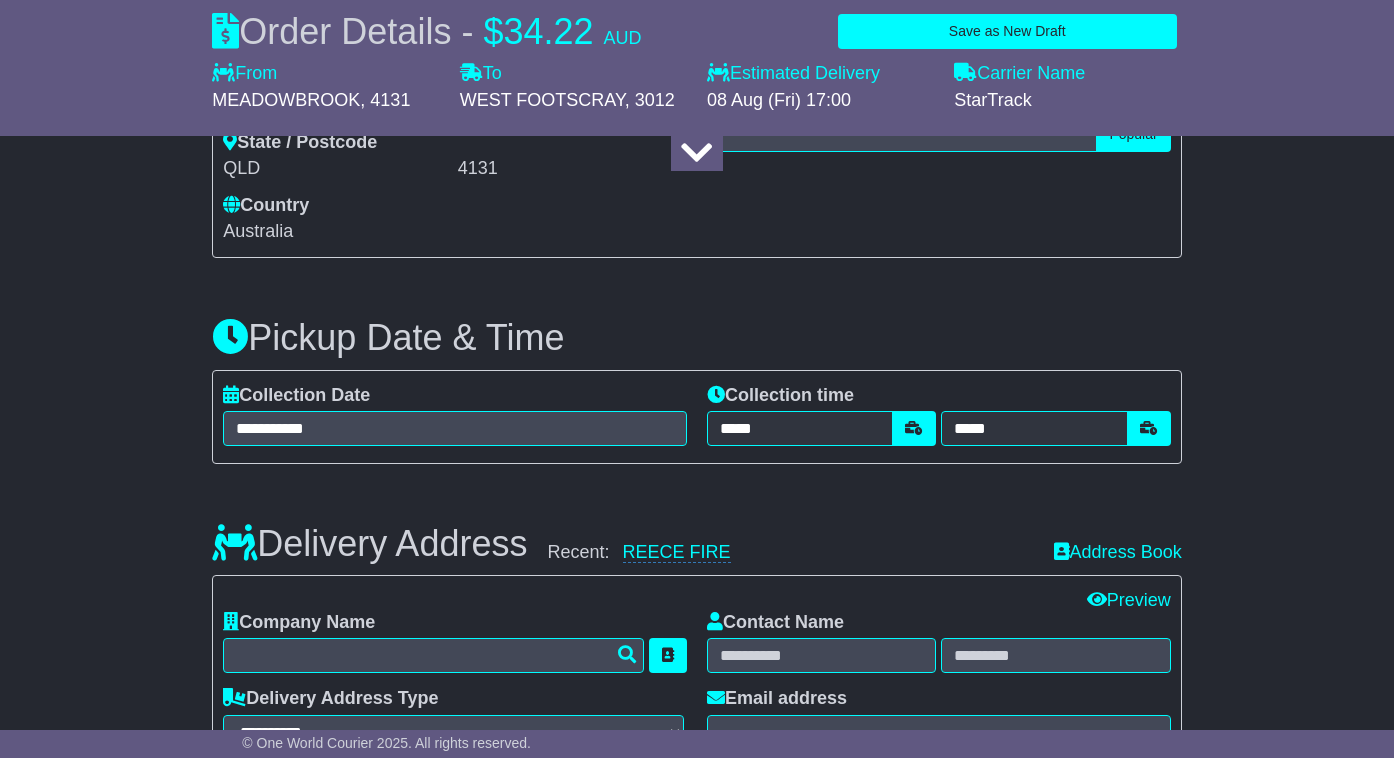 type on "**********" 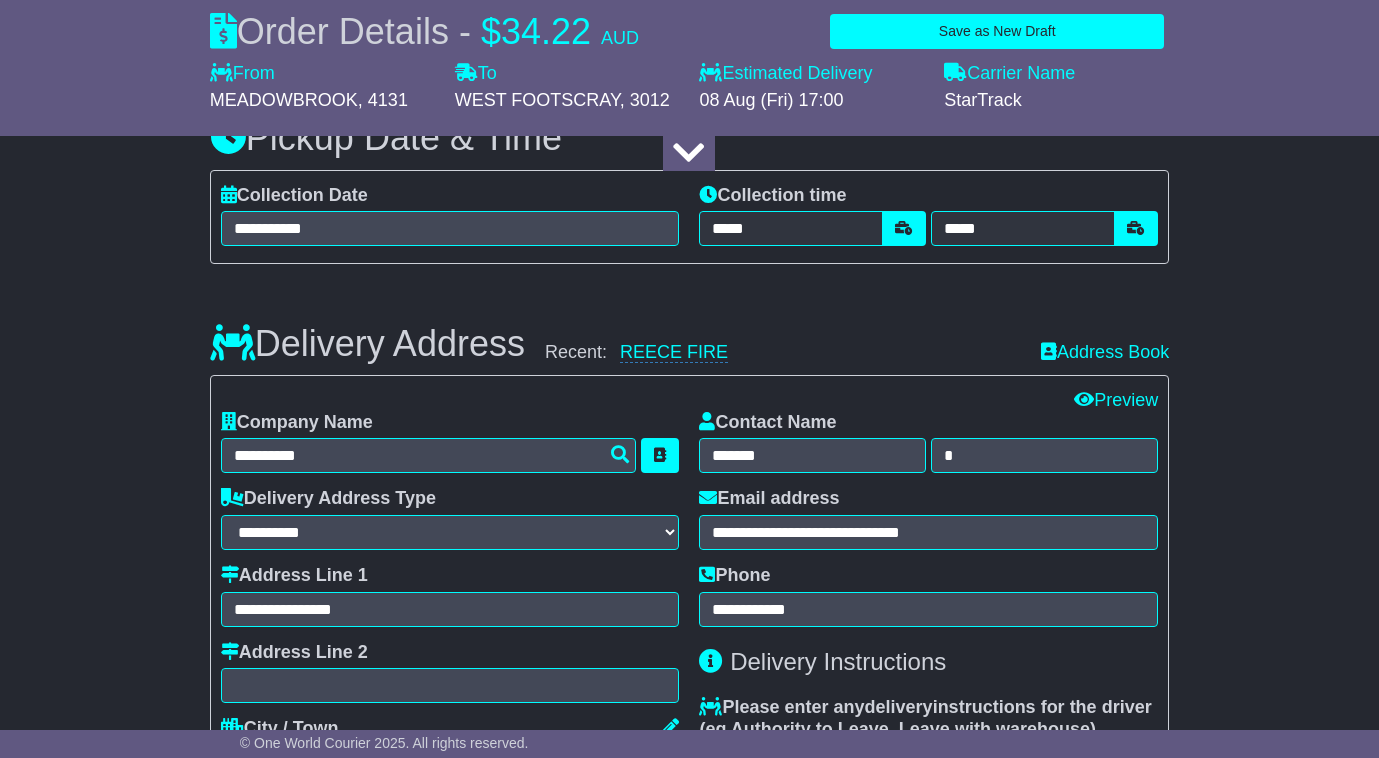 scroll, scrollTop: 1300, scrollLeft: 0, axis: vertical 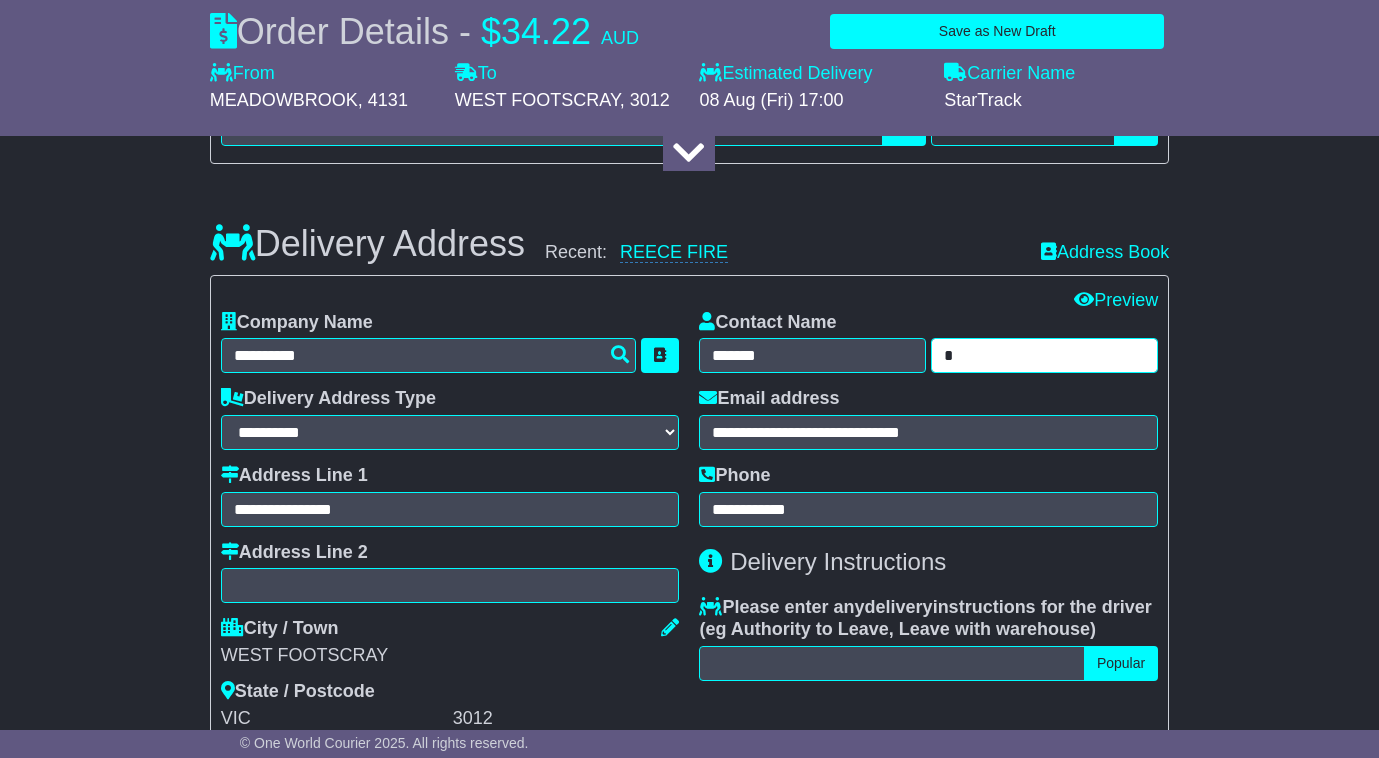 drag, startPoint x: 963, startPoint y: 390, endPoint x: 936, endPoint y: 400, distance: 28.79236 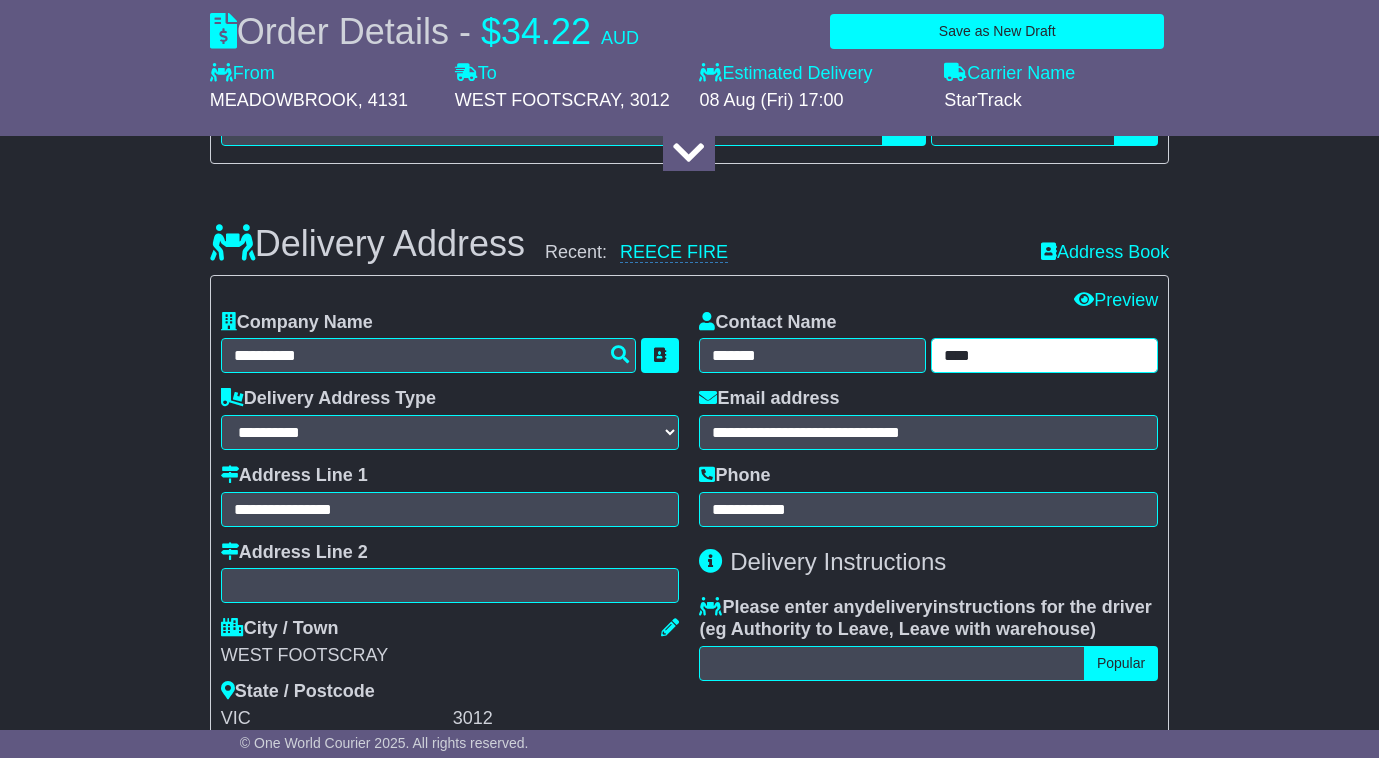 type on "****" 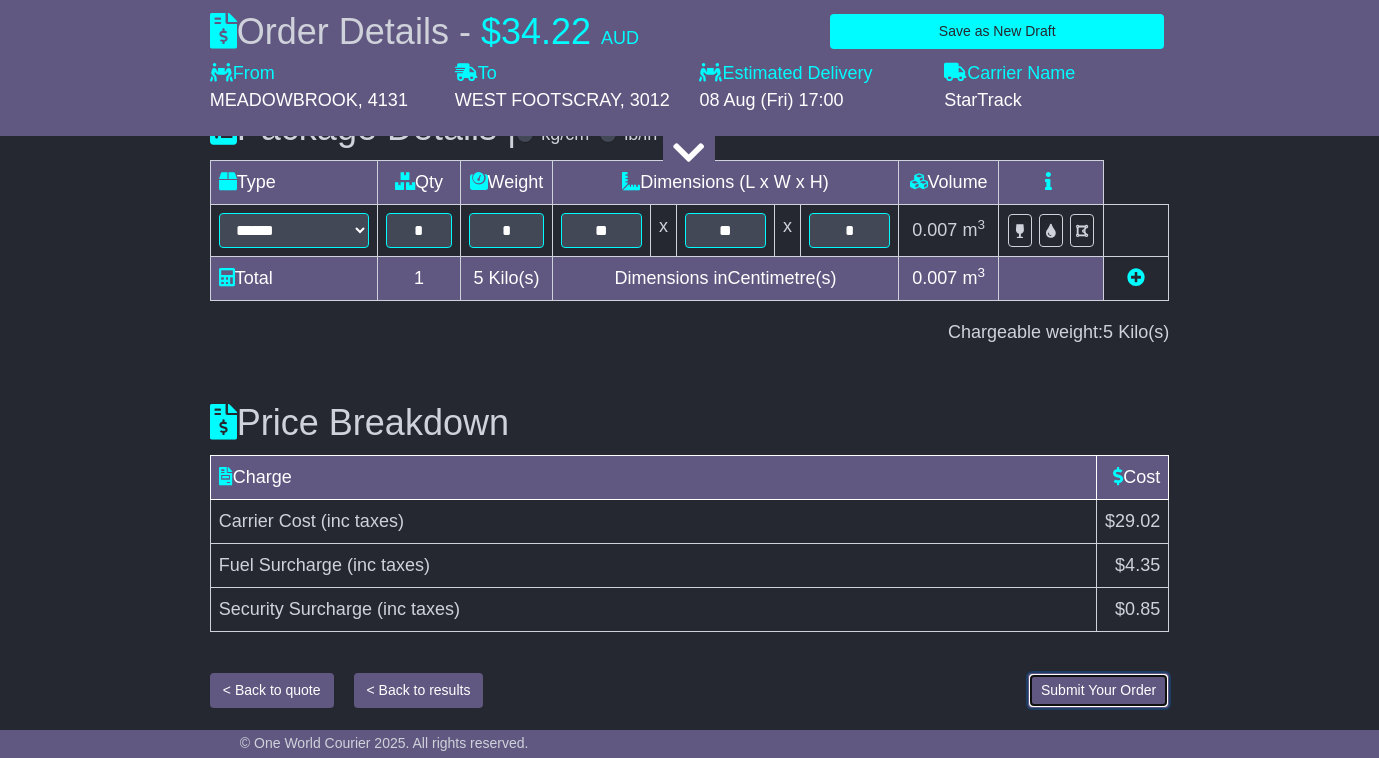 click on "Submit Your Order" at bounding box center (1098, 690) 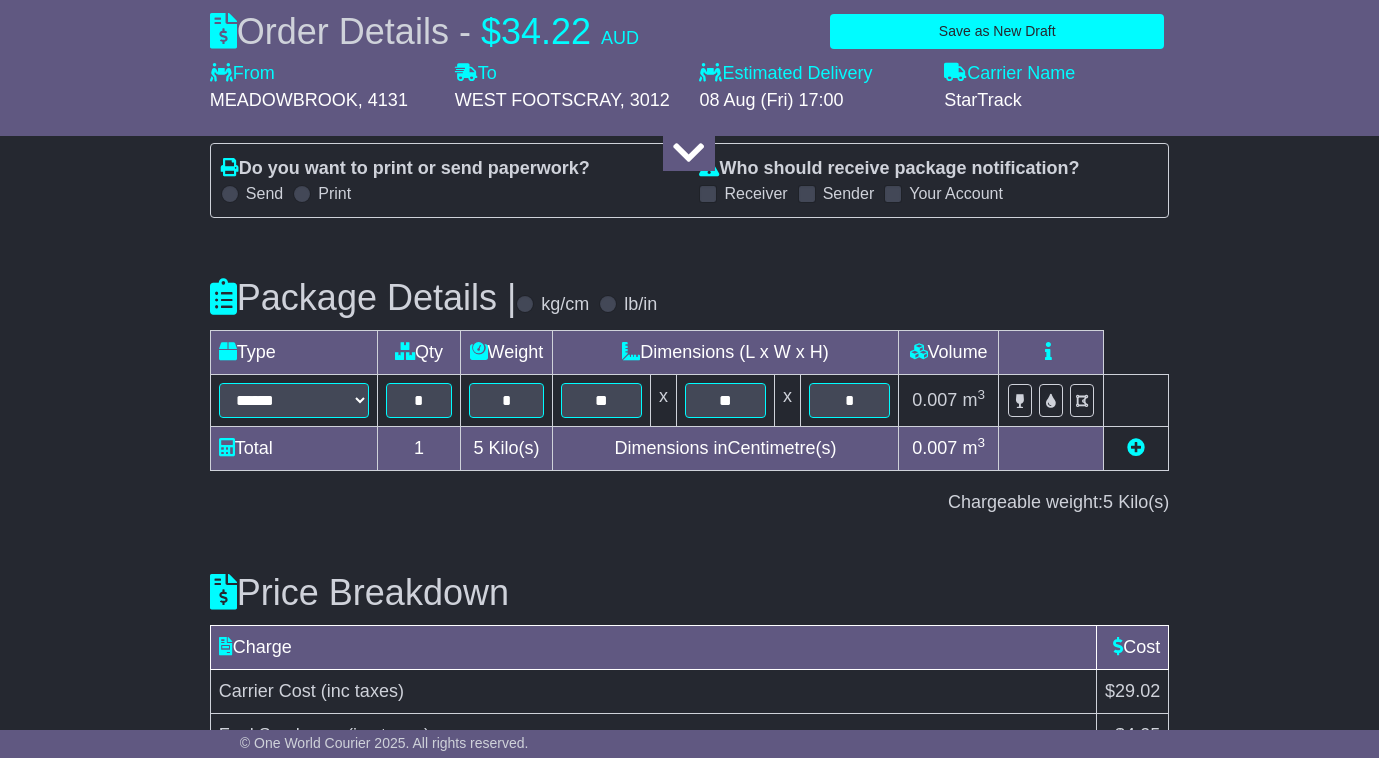 scroll, scrollTop: 2499, scrollLeft: 0, axis: vertical 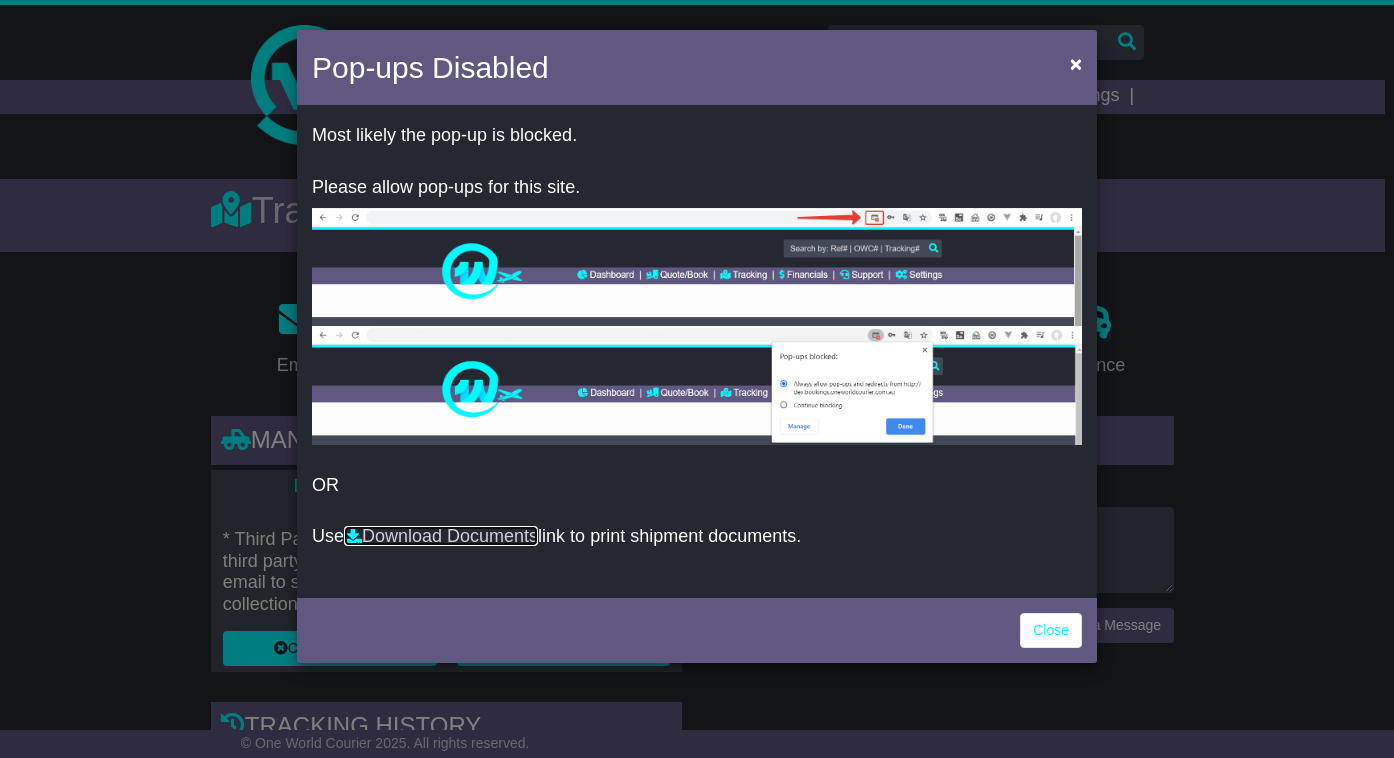 click on "Download Documents" at bounding box center [441, 536] 